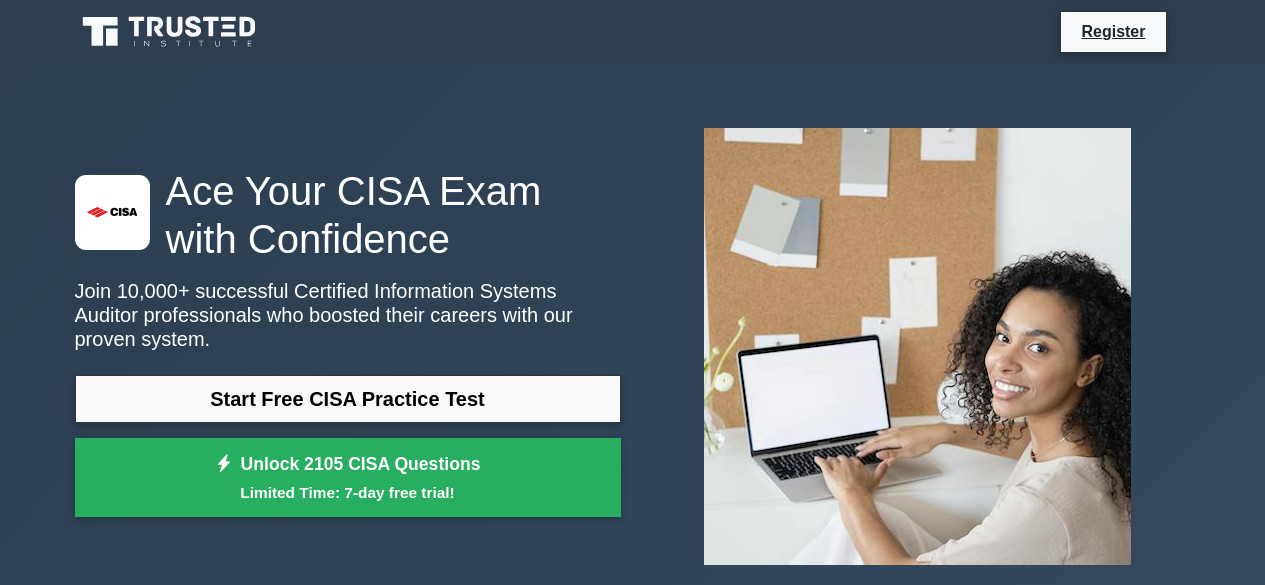 scroll, scrollTop: 0, scrollLeft: 0, axis: both 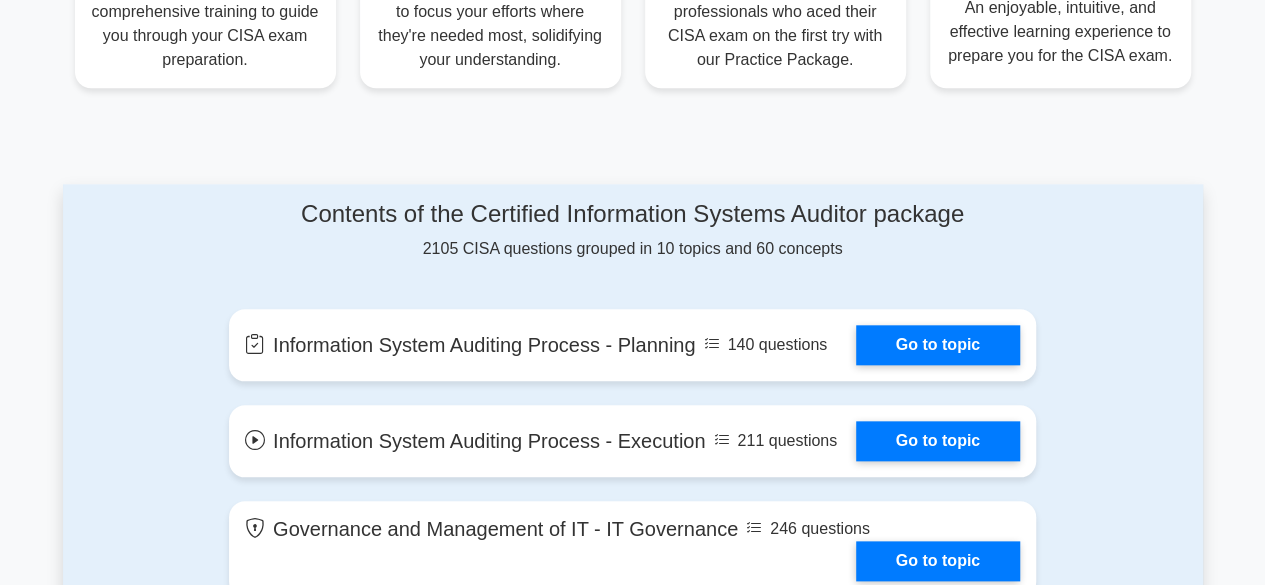 drag, startPoint x: 425, startPoint y: 248, endPoint x: 855, endPoint y: 248, distance: 430 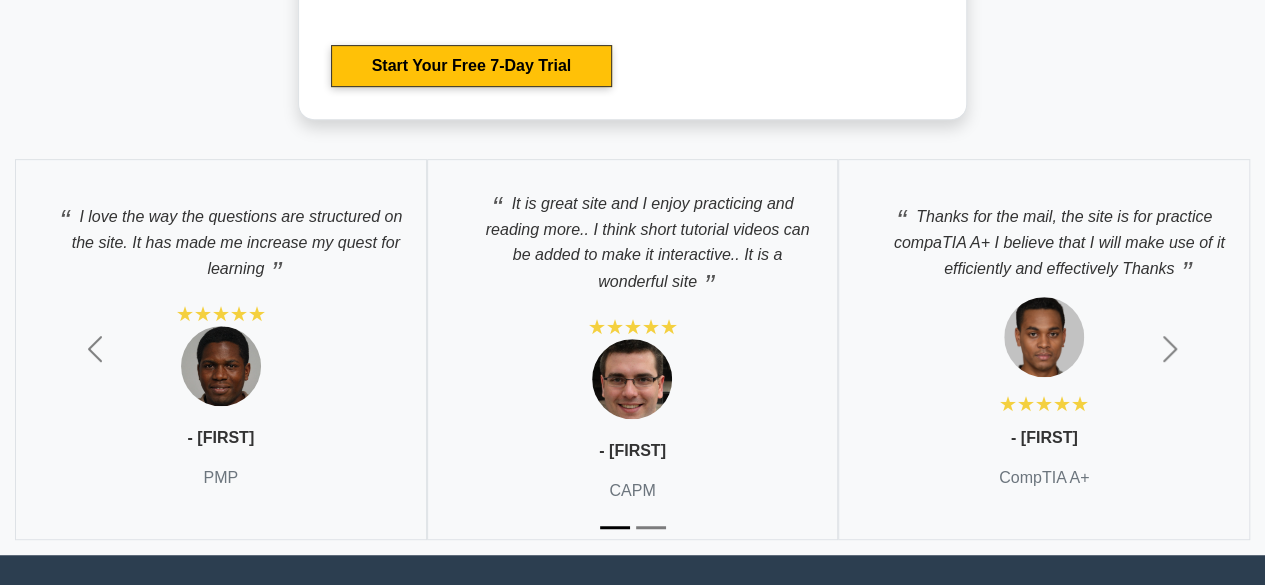 scroll, scrollTop: 4300, scrollLeft: 0, axis: vertical 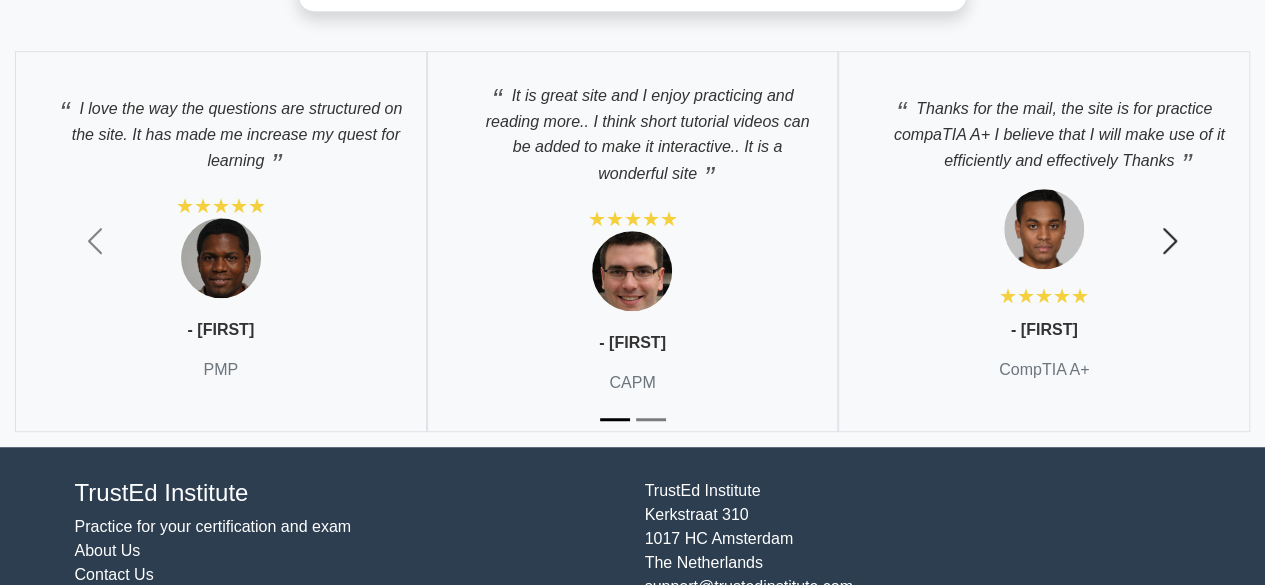 click at bounding box center [1170, 241] 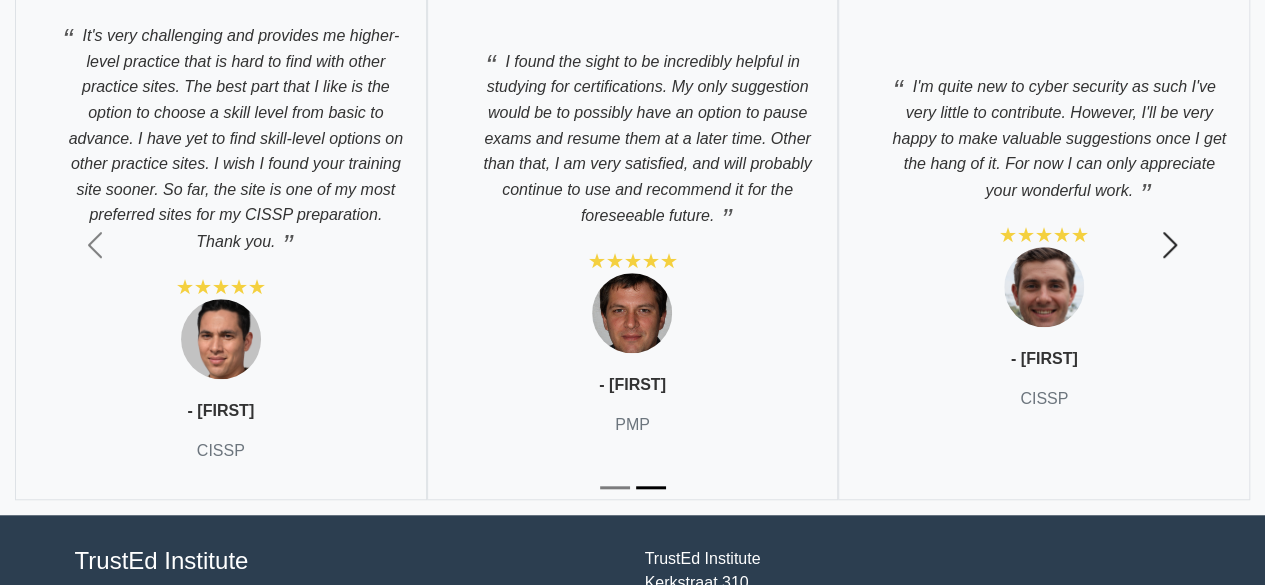 scroll, scrollTop: 4504, scrollLeft: 0, axis: vertical 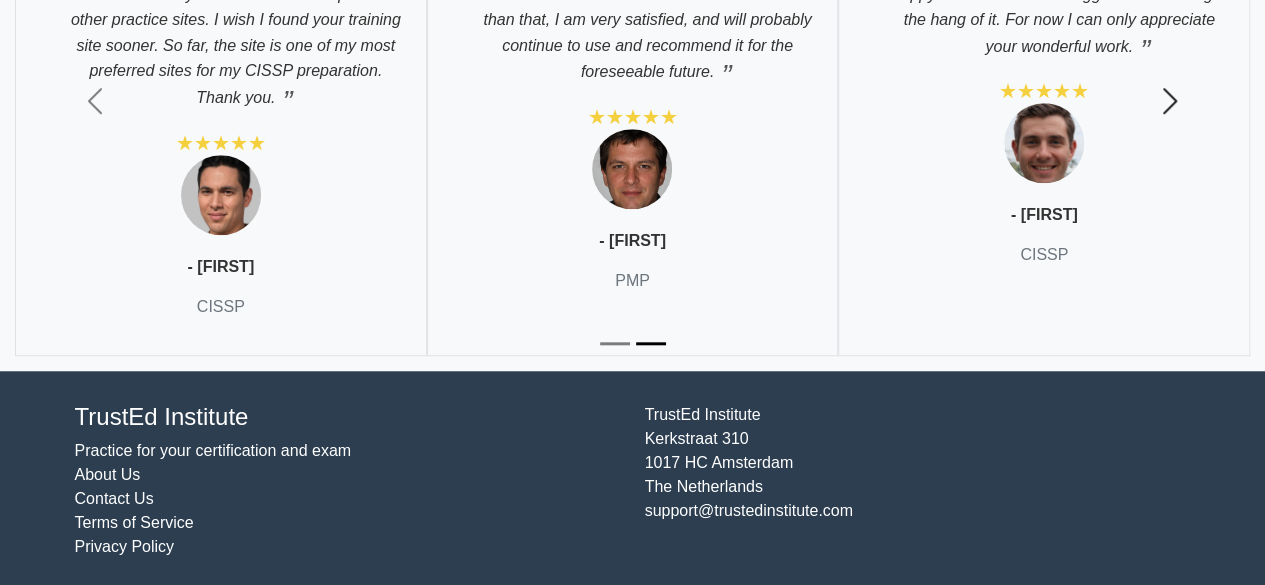 click at bounding box center (1170, 101) 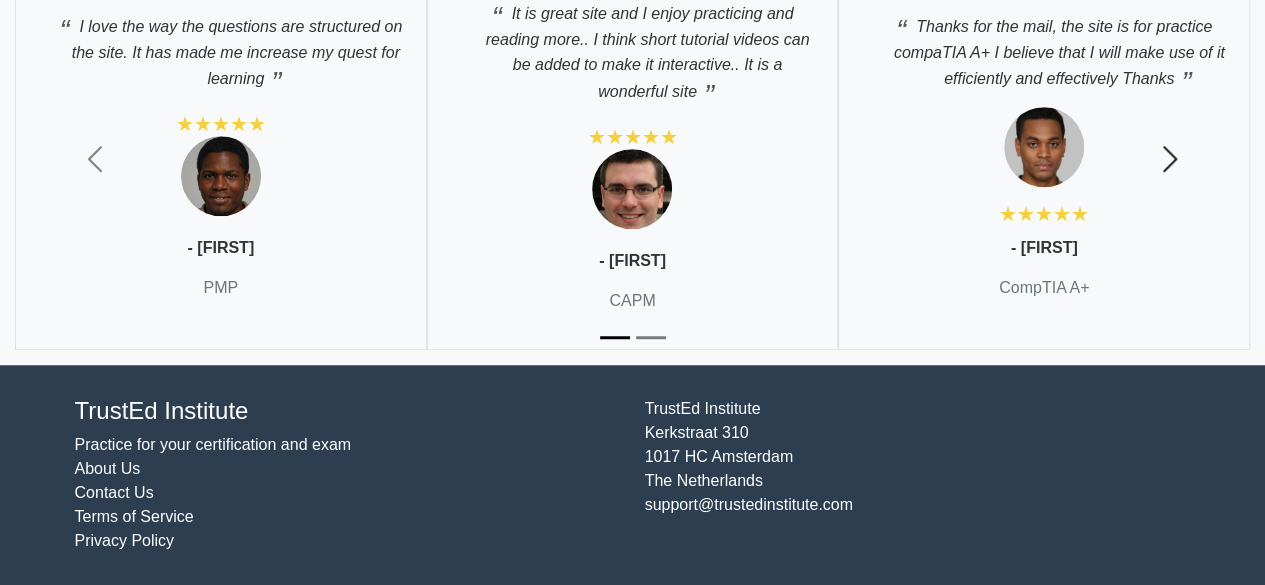 scroll, scrollTop: 4376, scrollLeft: 0, axis: vertical 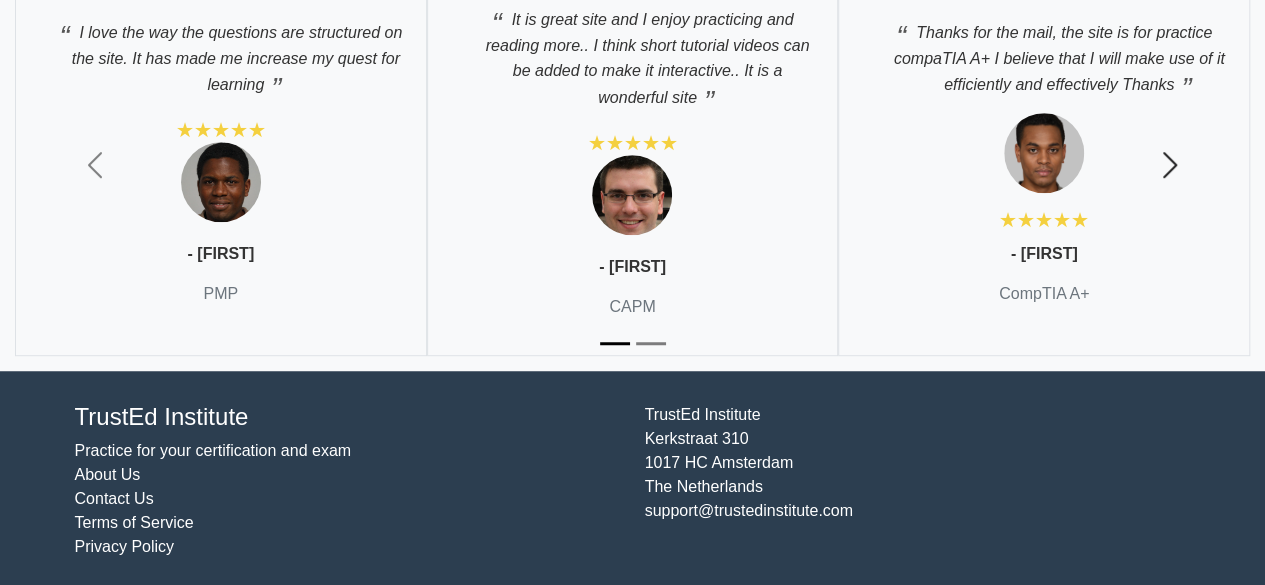 click on "Next" at bounding box center (1170, 165) 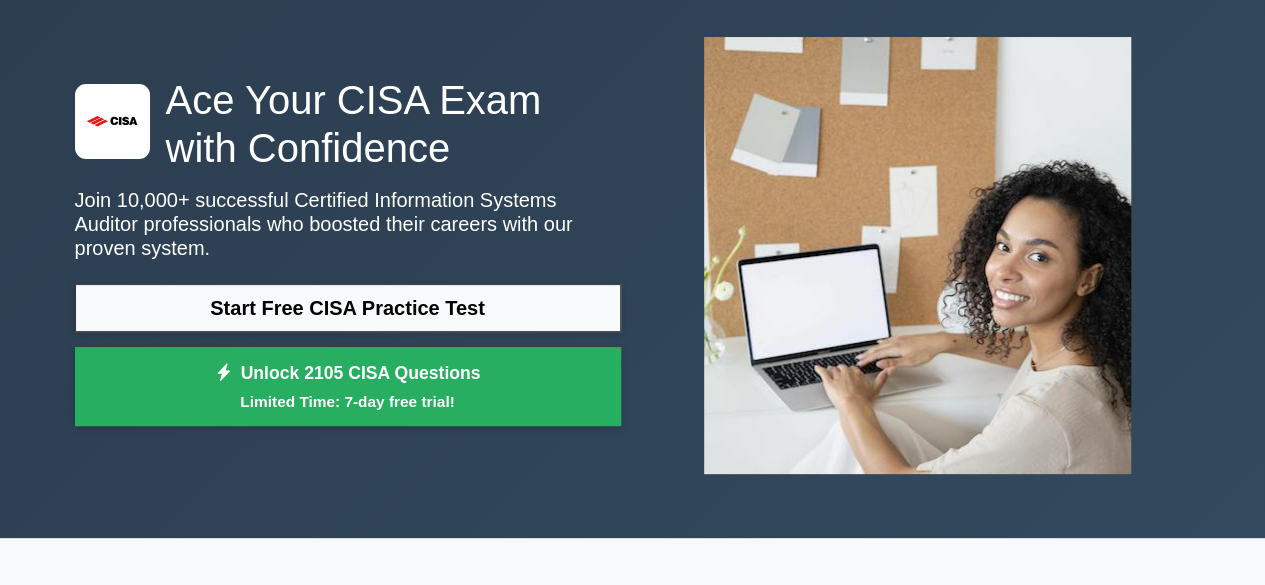 scroll, scrollTop: 0, scrollLeft: 0, axis: both 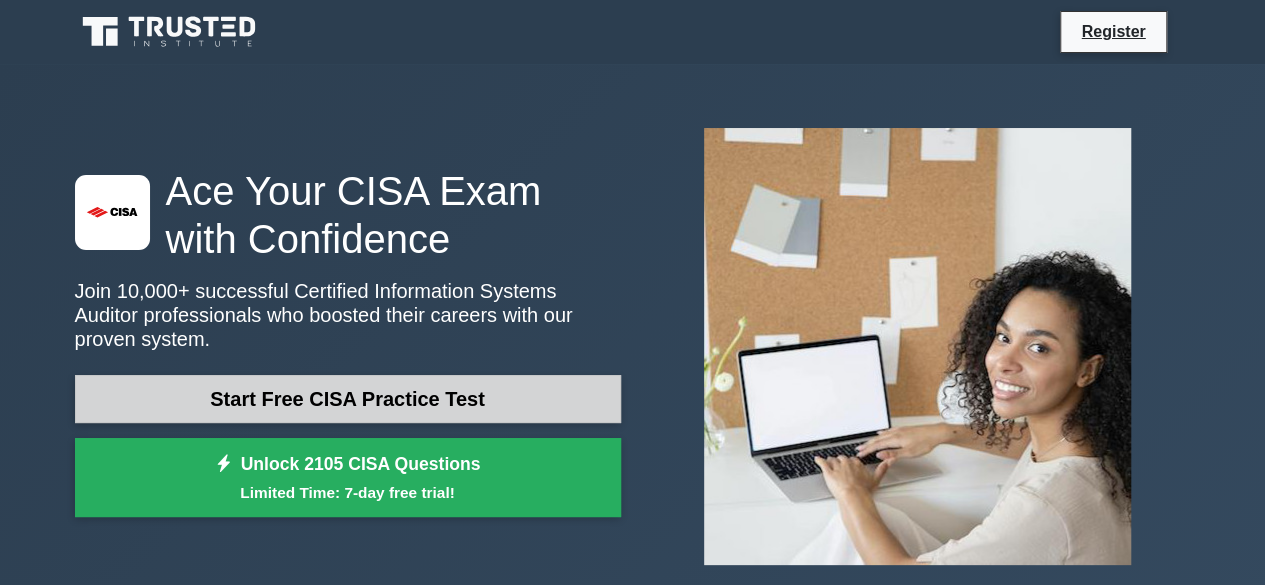 click on "Start Free CISA Practice Test" at bounding box center [348, 399] 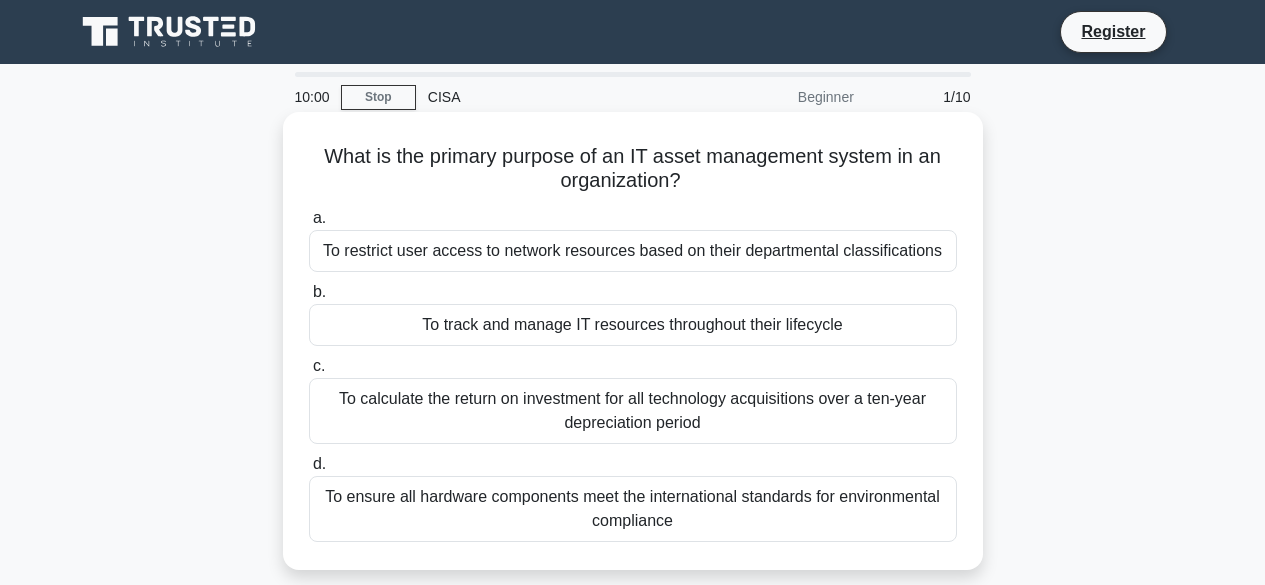 scroll, scrollTop: 0, scrollLeft: 0, axis: both 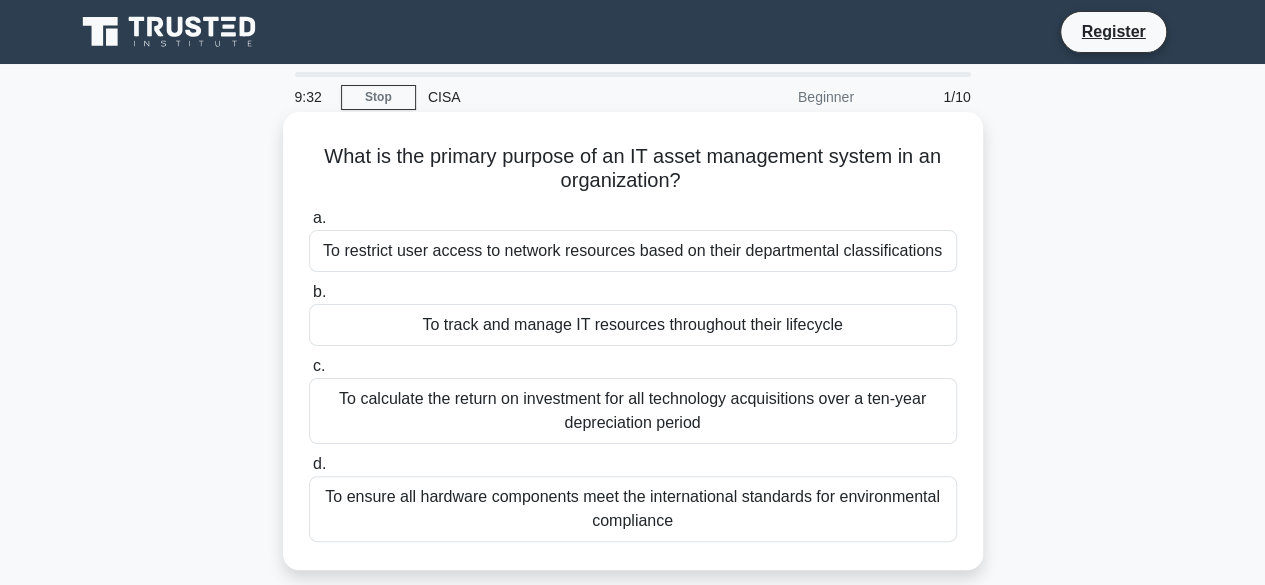 click on "To track and manage IT resources throughout their lifecycle" at bounding box center [633, 325] 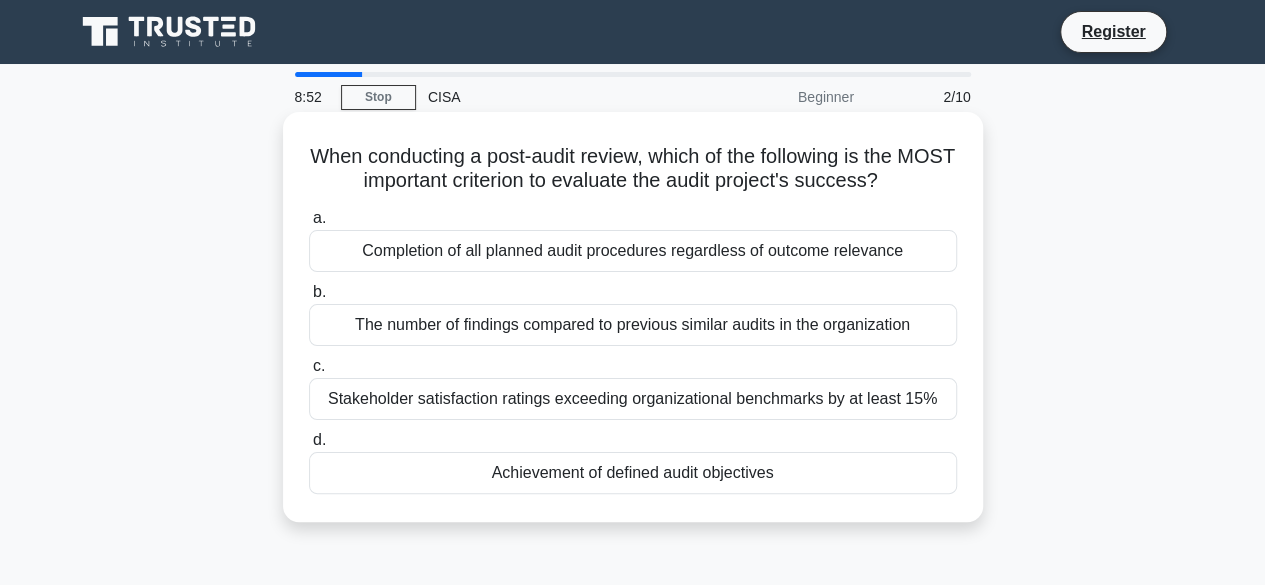 click on "Achievement of defined audit objectives" at bounding box center [633, 473] 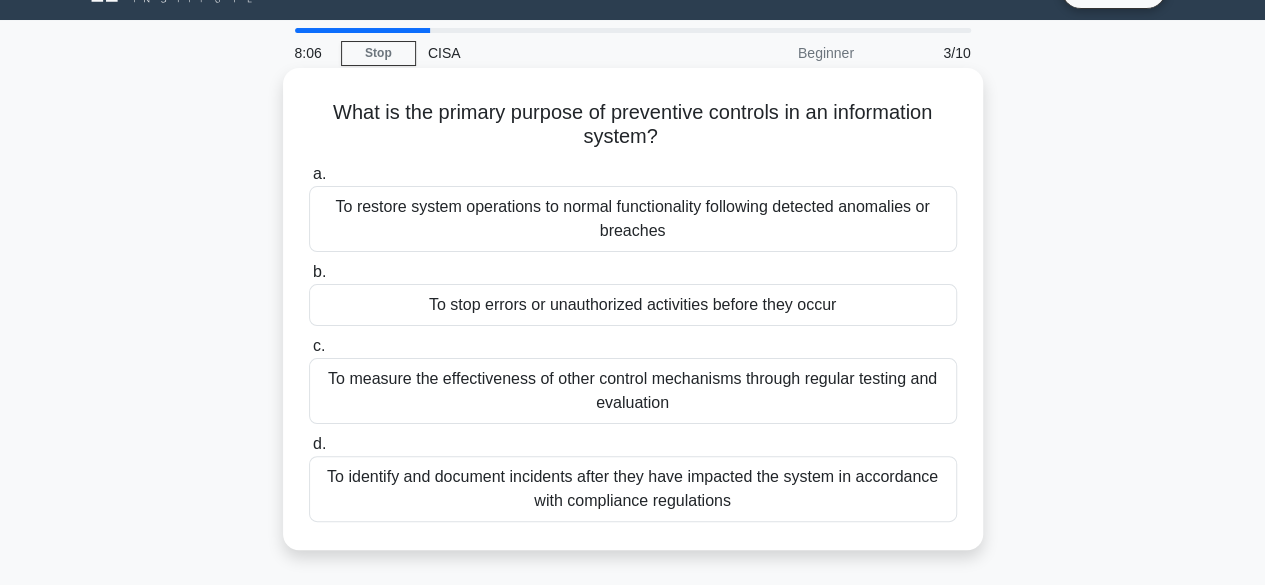 scroll, scrollTop: 0, scrollLeft: 0, axis: both 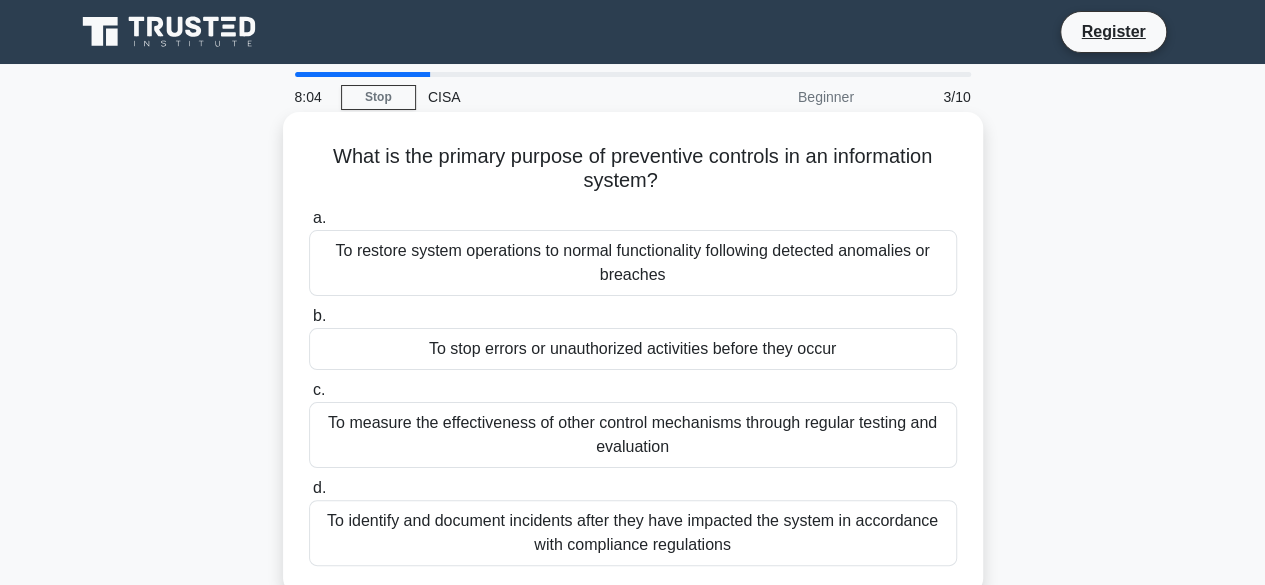 click on "To stop errors or unauthorized activities before they occur" at bounding box center [633, 349] 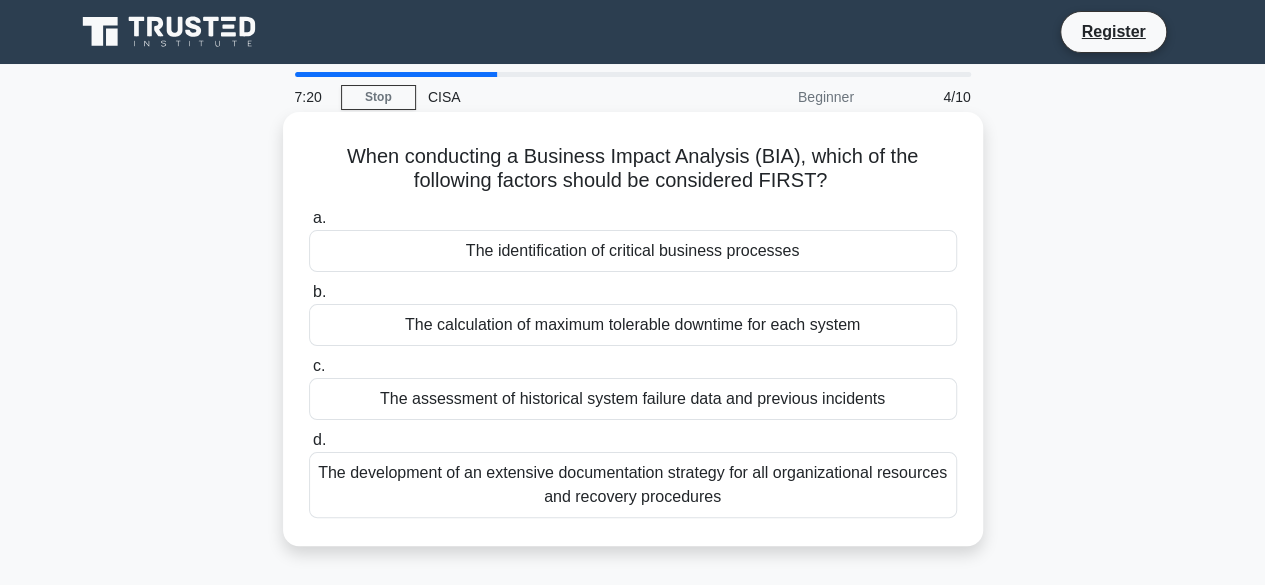 click on "The identification of critical business processes" at bounding box center (633, 251) 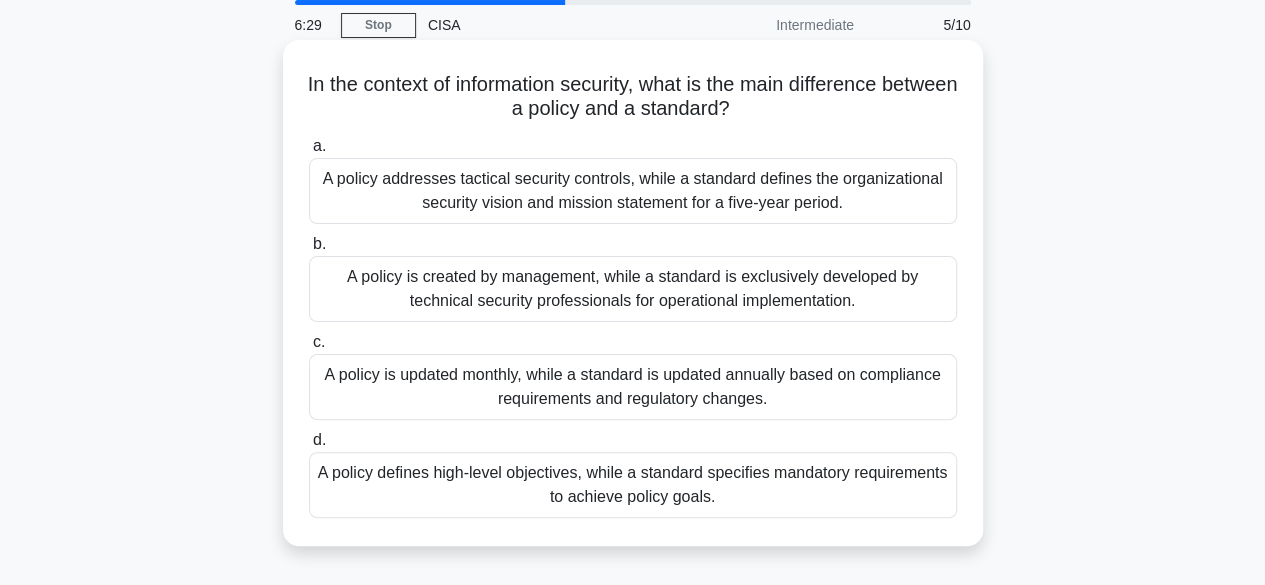 scroll, scrollTop: 200, scrollLeft: 0, axis: vertical 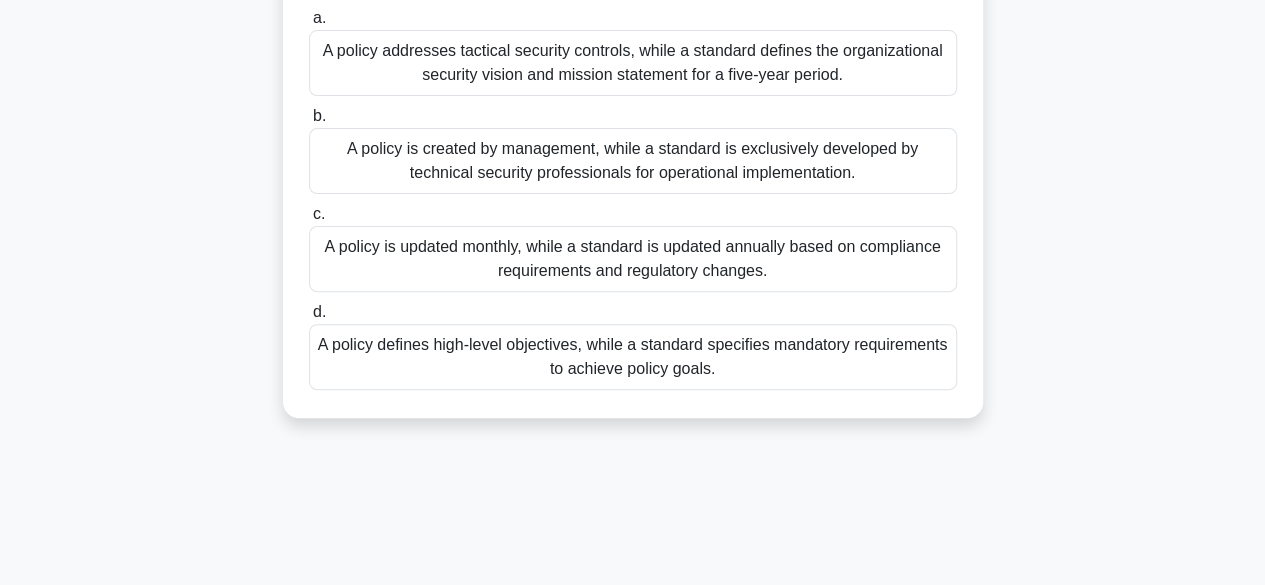 click on "A policy defines high-level objectives, while a standard specifies mandatory requirements to achieve policy goals." at bounding box center (633, 357) 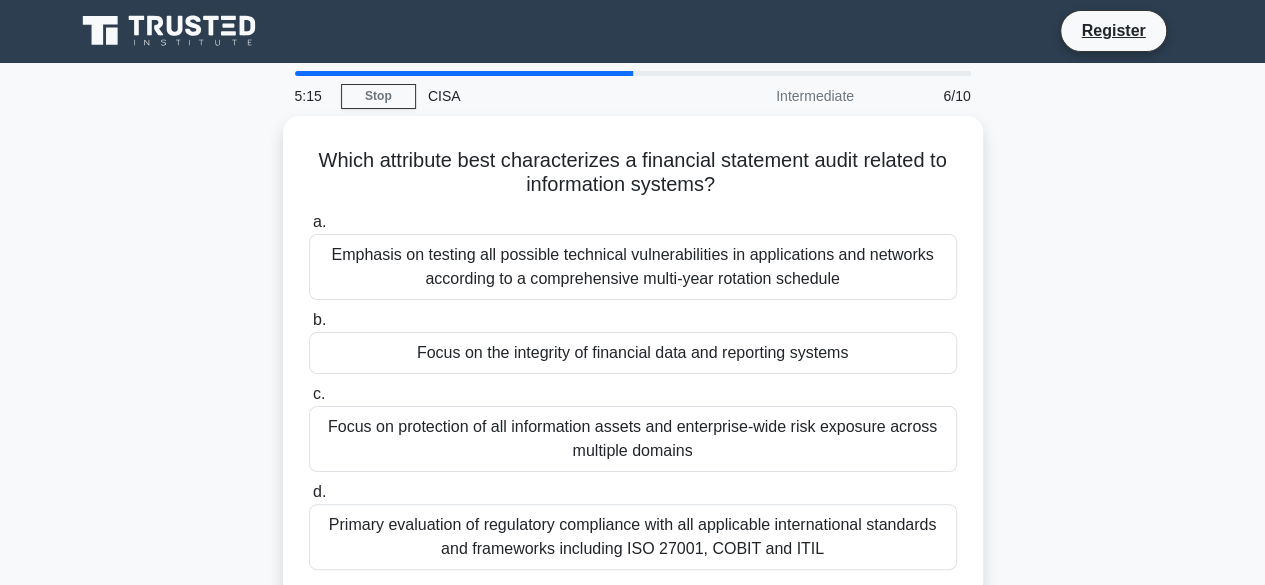 scroll, scrollTop: 0, scrollLeft: 0, axis: both 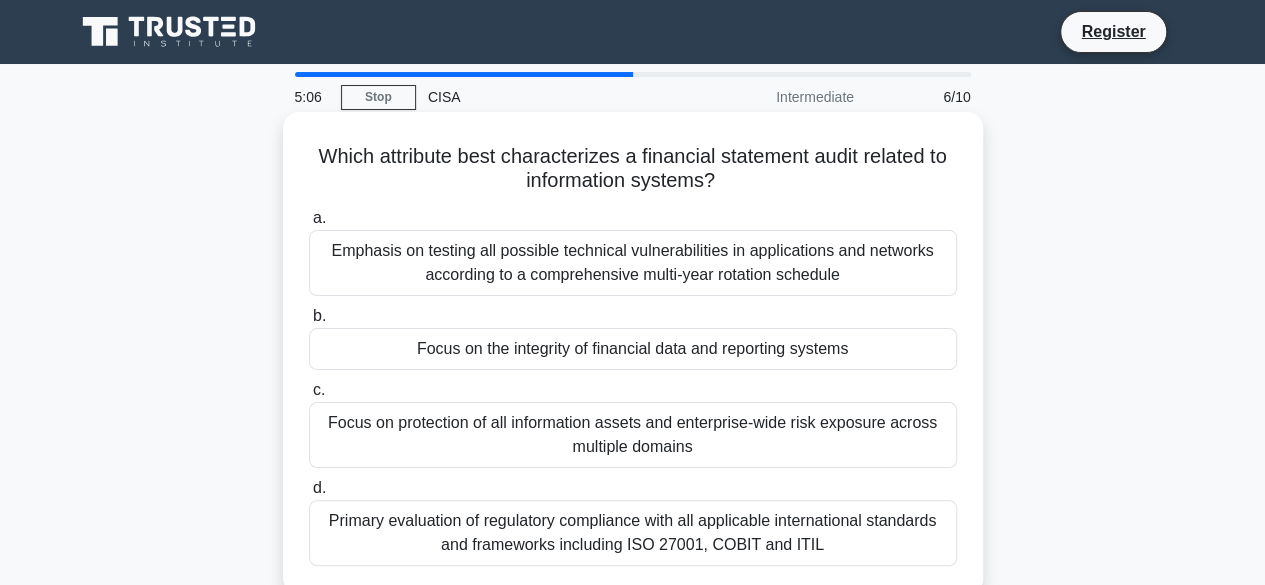 click on "Focus on the integrity of financial data and reporting systems" at bounding box center [633, 349] 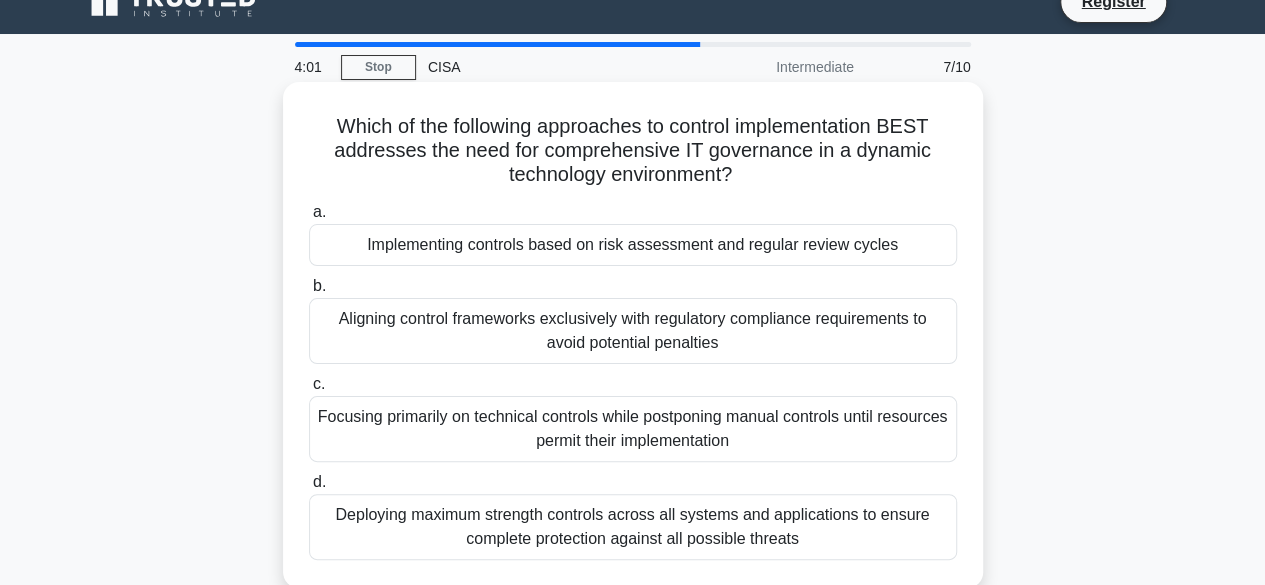 scroll, scrollTop: 0, scrollLeft: 0, axis: both 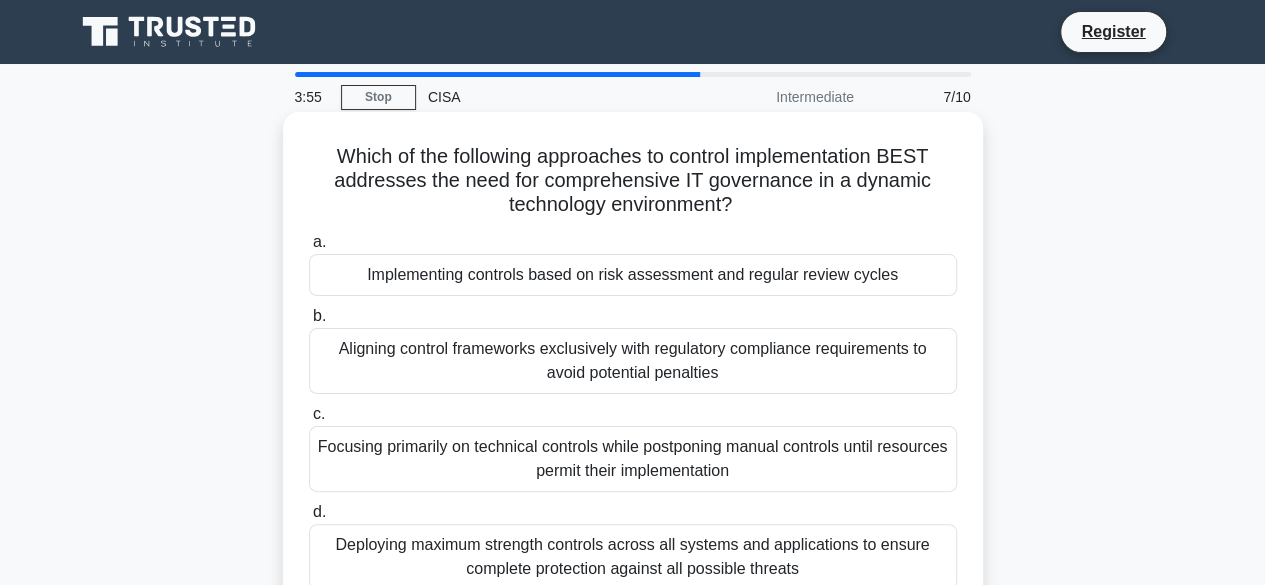 drag, startPoint x: 508, startPoint y: 174, endPoint x: 742, endPoint y: 199, distance: 235.33168 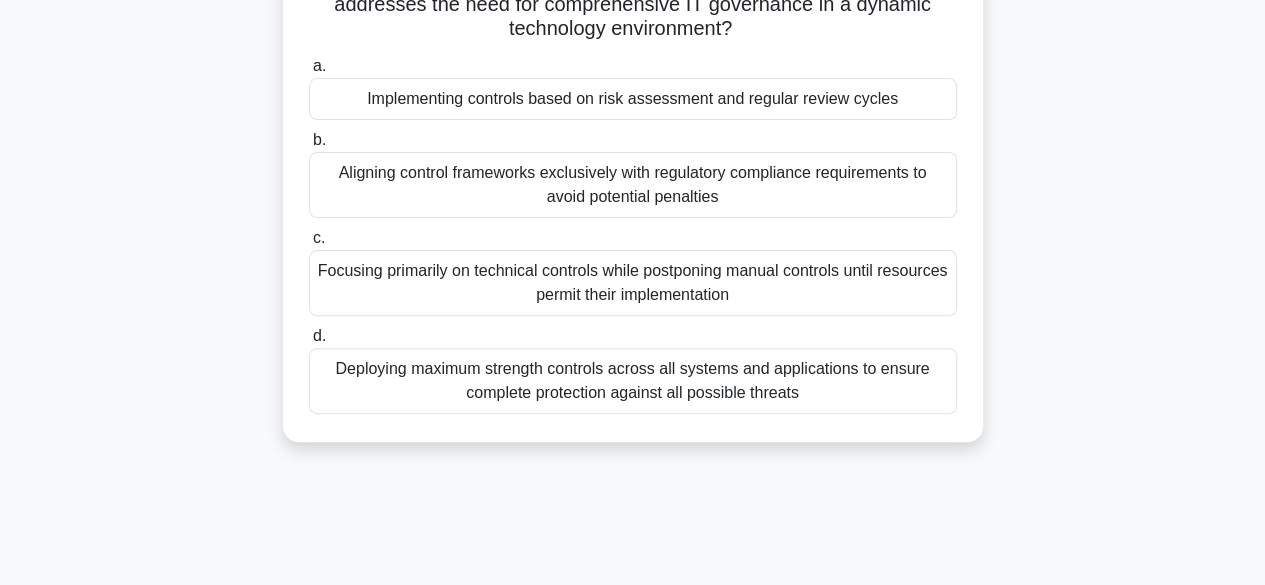 scroll, scrollTop: 200, scrollLeft: 0, axis: vertical 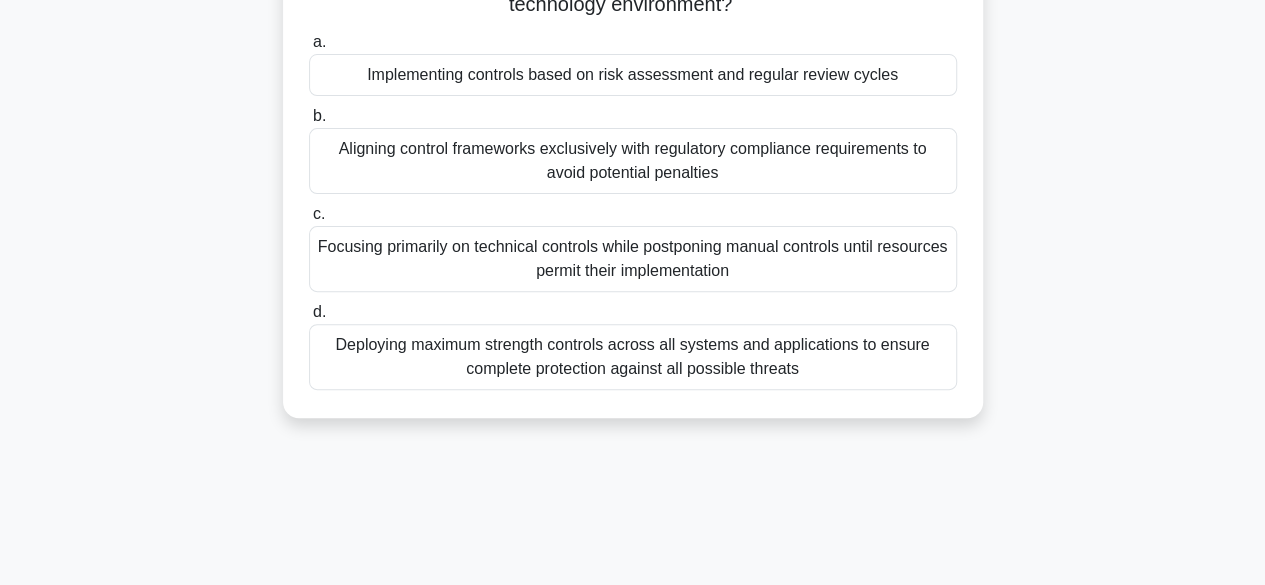 click on "Deploying maximum strength controls across all systems and applications to ensure complete protection against all possible threats" at bounding box center [633, 357] 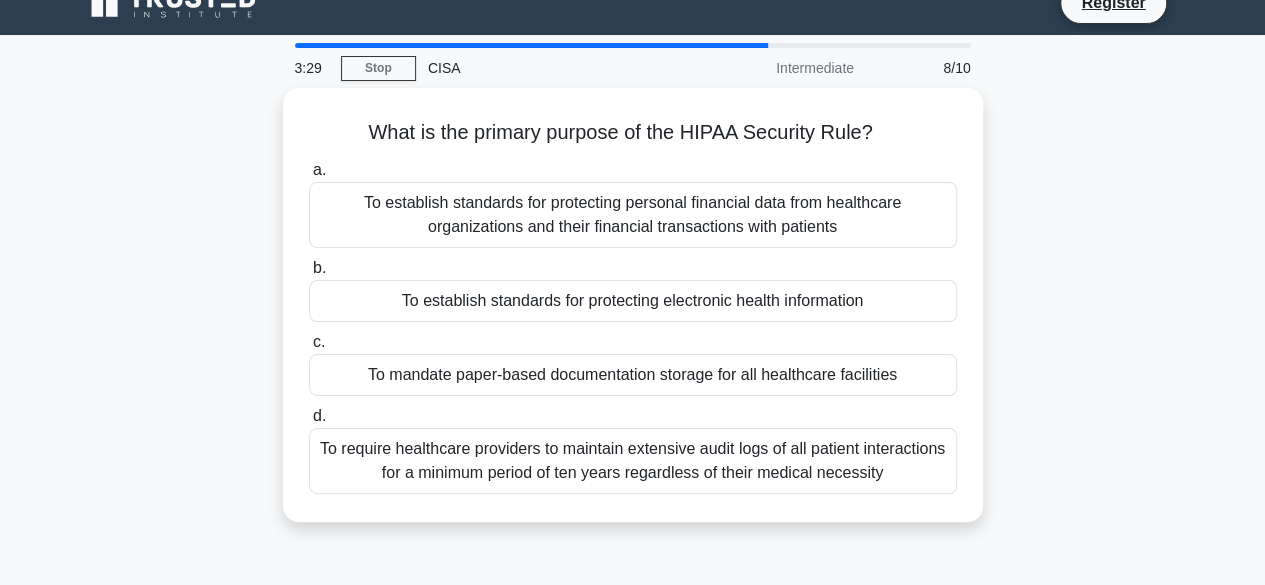 scroll, scrollTop: 0, scrollLeft: 0, axis: both 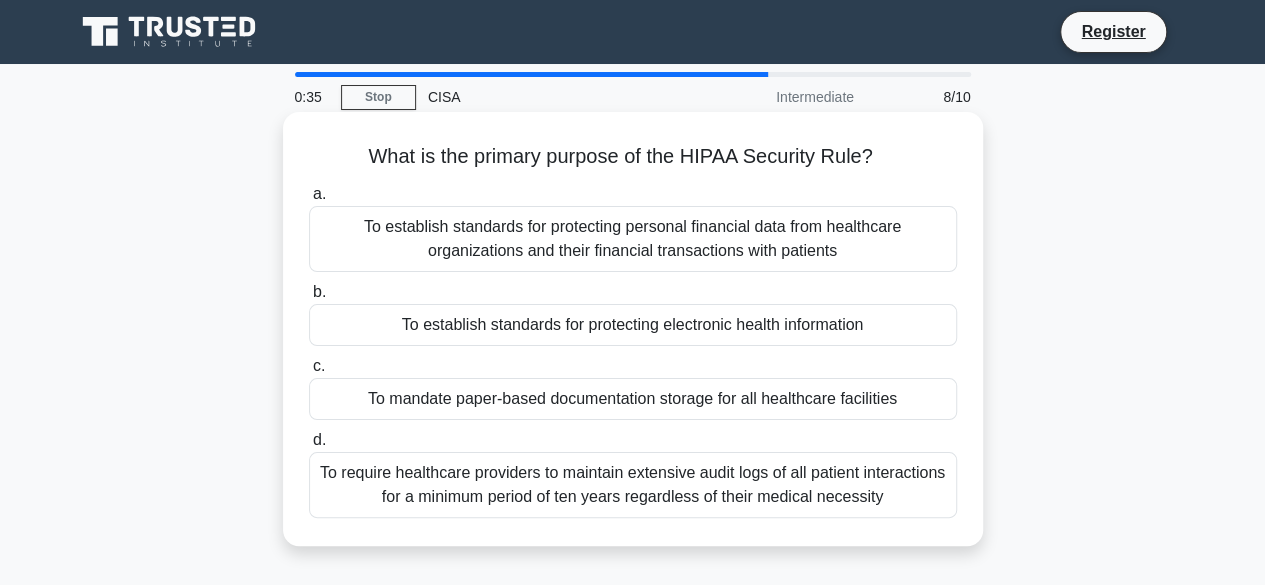 click on "To establish standards for protecting personal financial data from healthcare organizations and their financial transactions with patients" at bounding box center [633, 239] 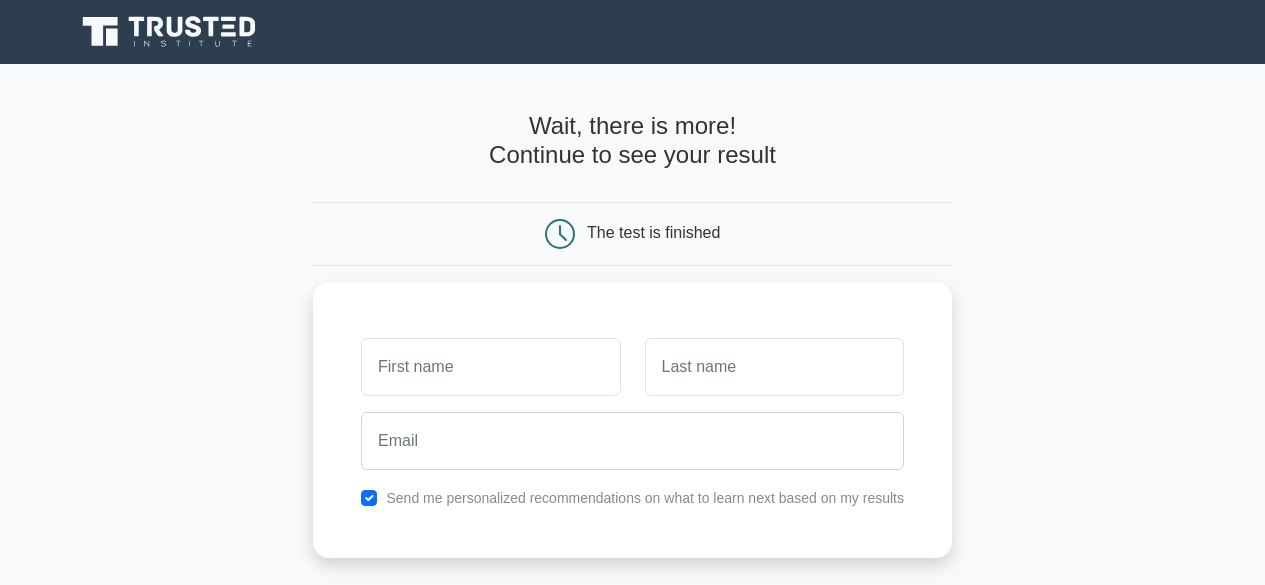 scroll, scrollTop: 0, scrollLeft: 0, axis: both 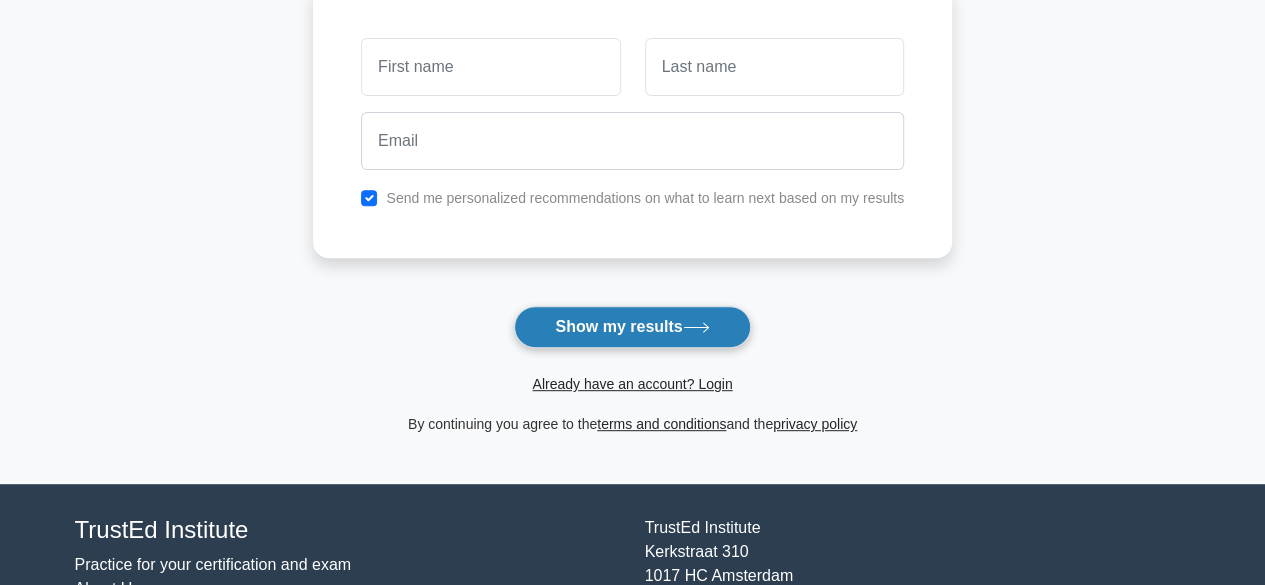 click on "Show my results" at bounding box center [632, 327] 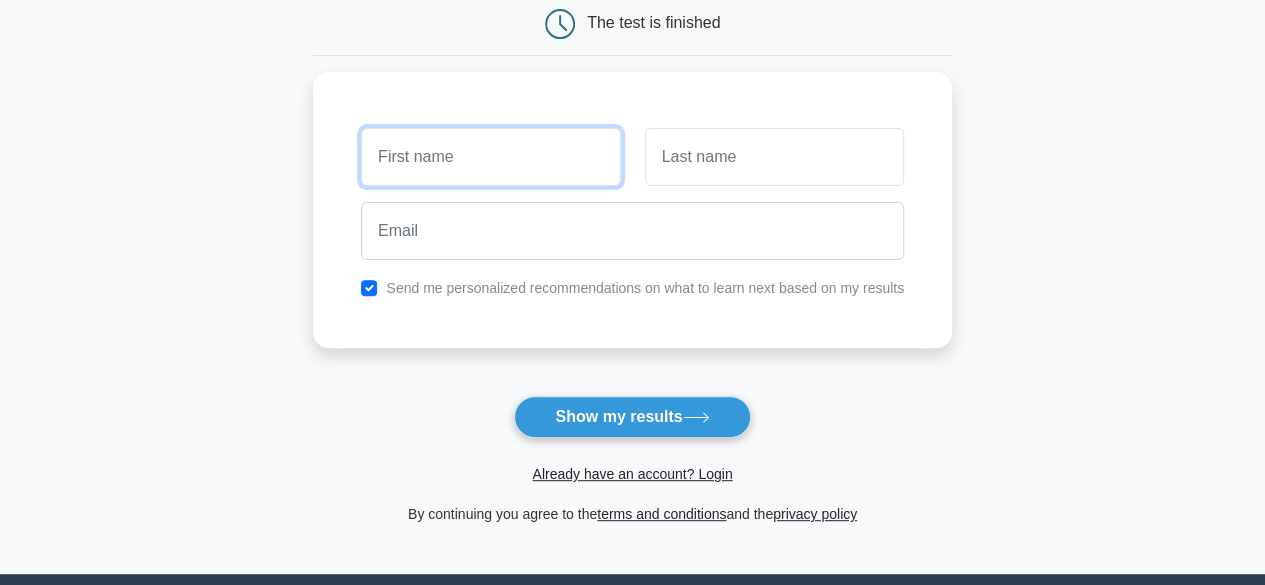 scroll, scrollTop: 0, scrollLeft: 0, axis: both 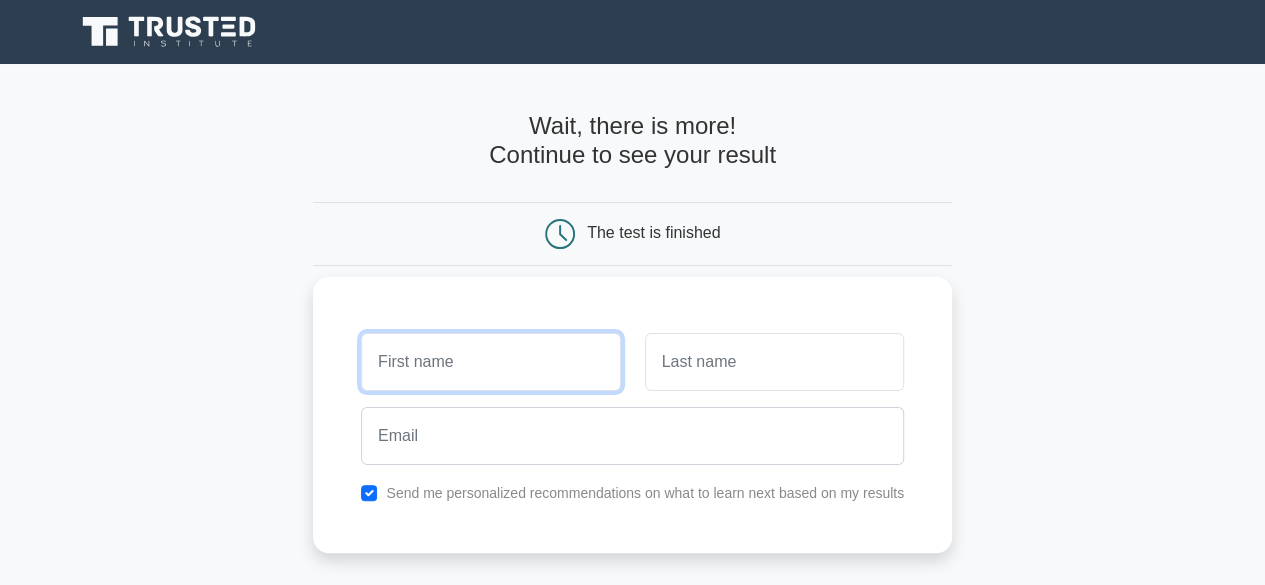 click at bounding box center (490, 362) 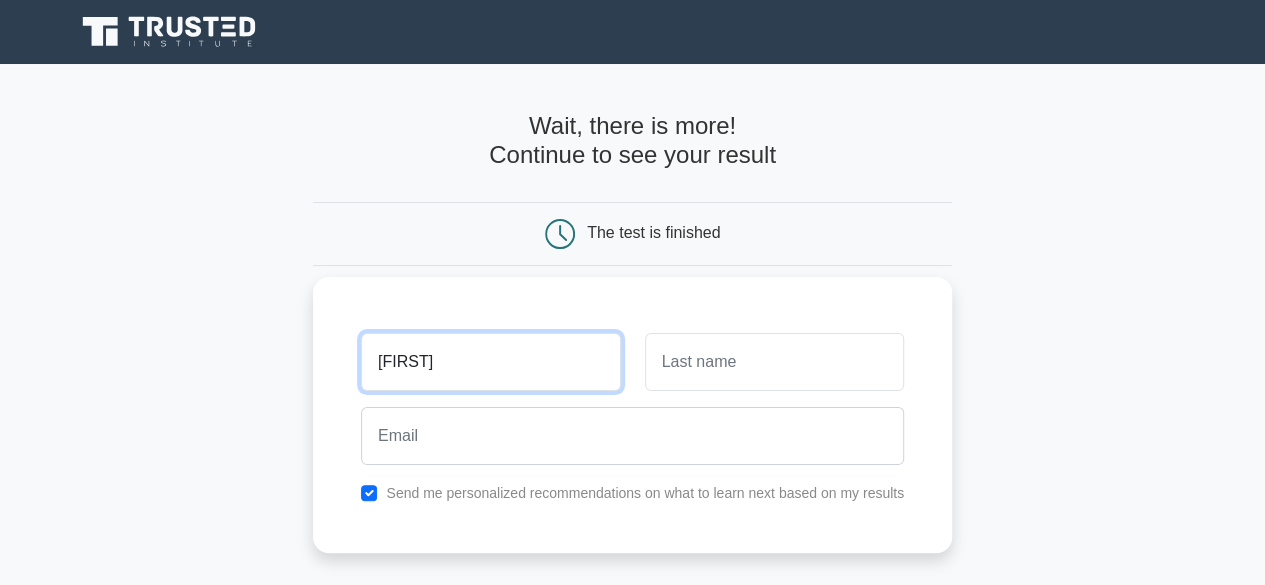 type on "Beryl" 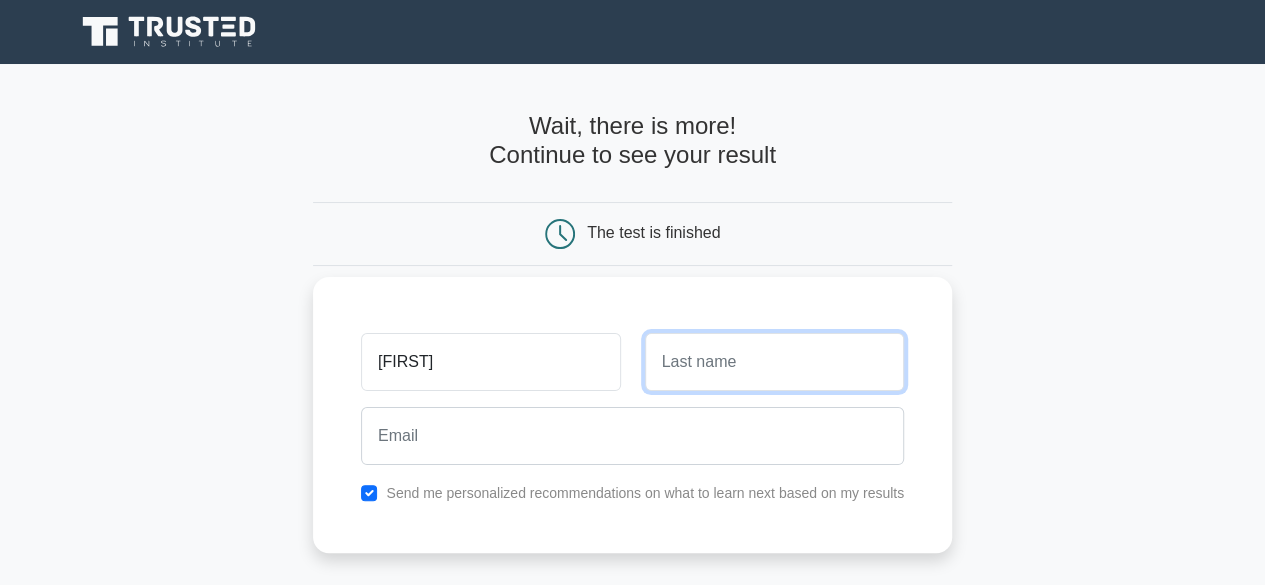 click at bounding box center (774, 362) 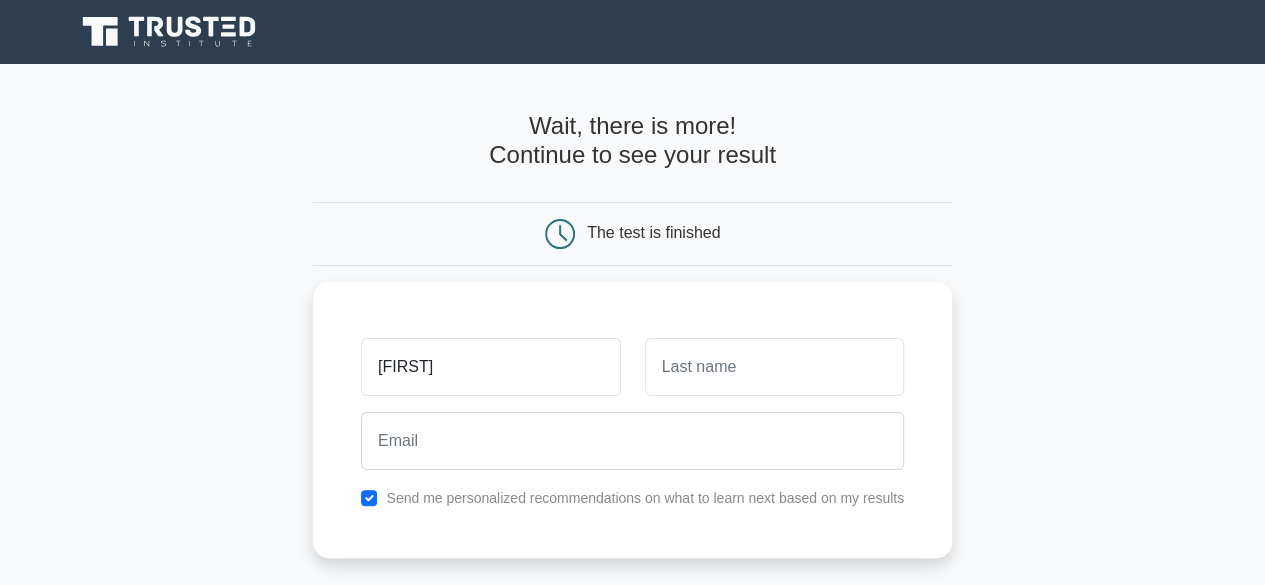 click 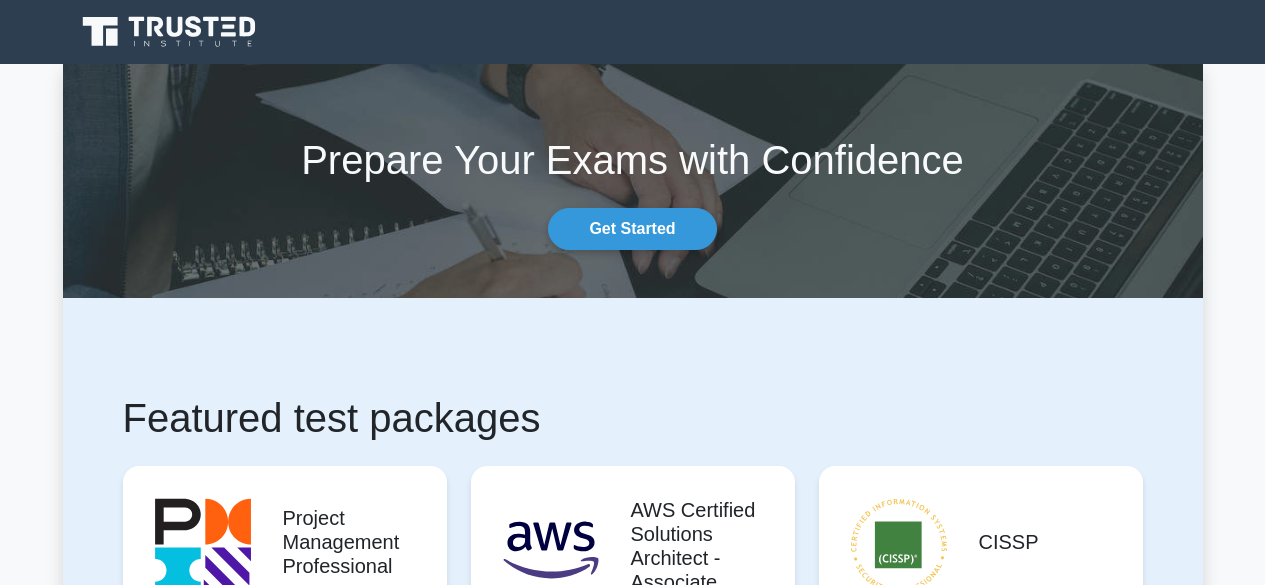 scroll, scrollTop: 0, scrollLeft: 0, axis: both 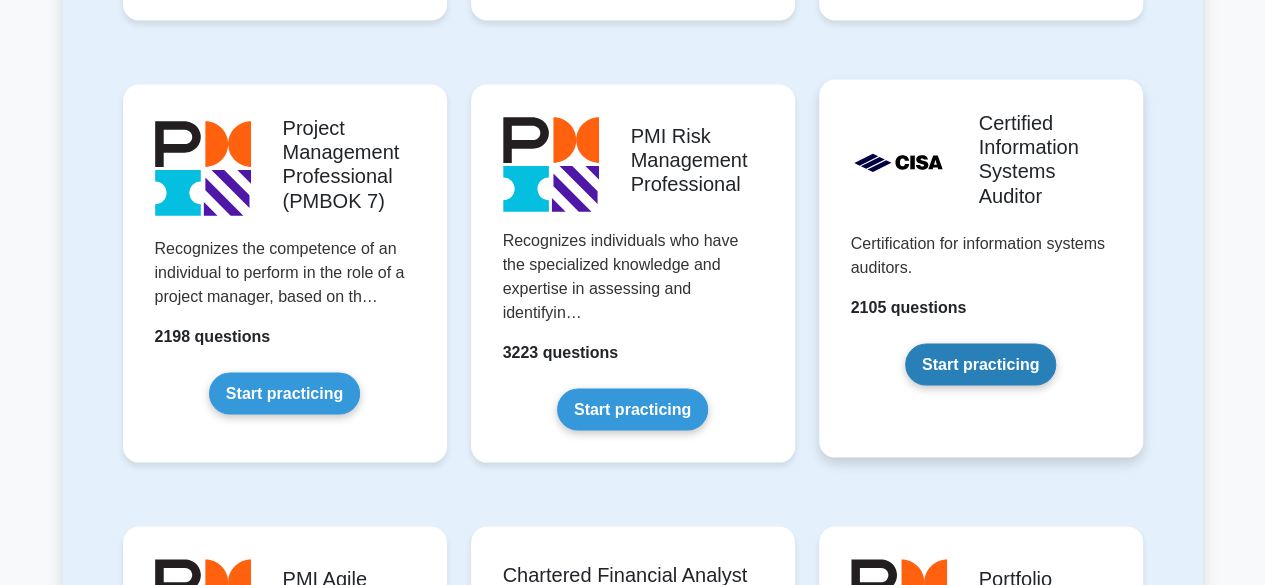 click on "Start practicing" at bounding box center (980, 364) 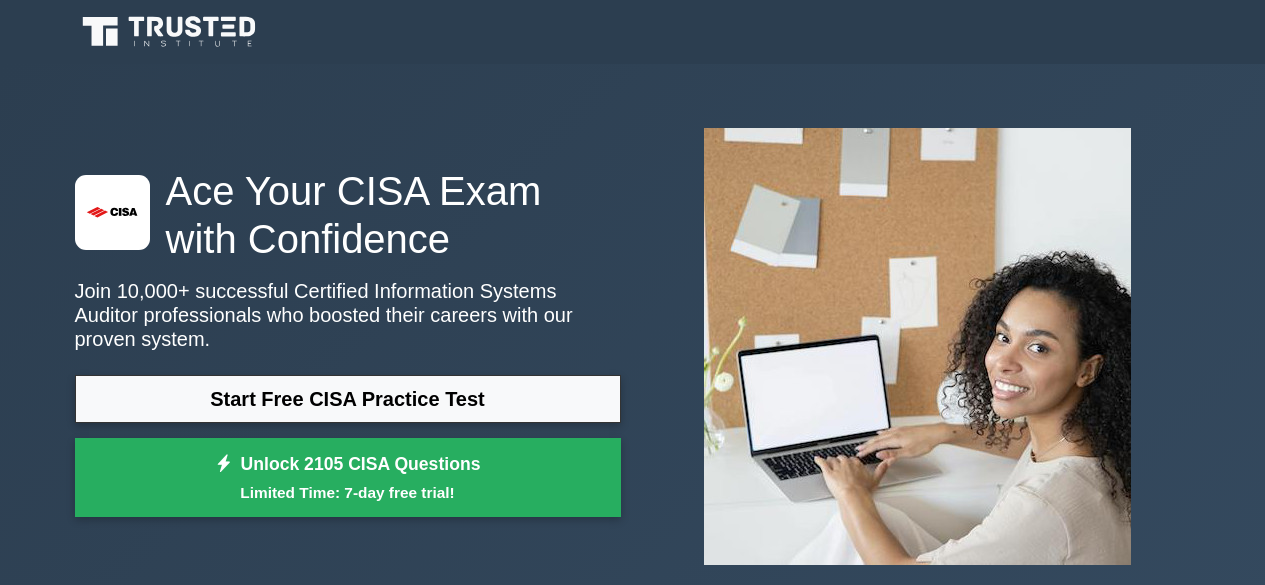 scroll, scrollTop: 0, scrollLeft: 0, axis: both 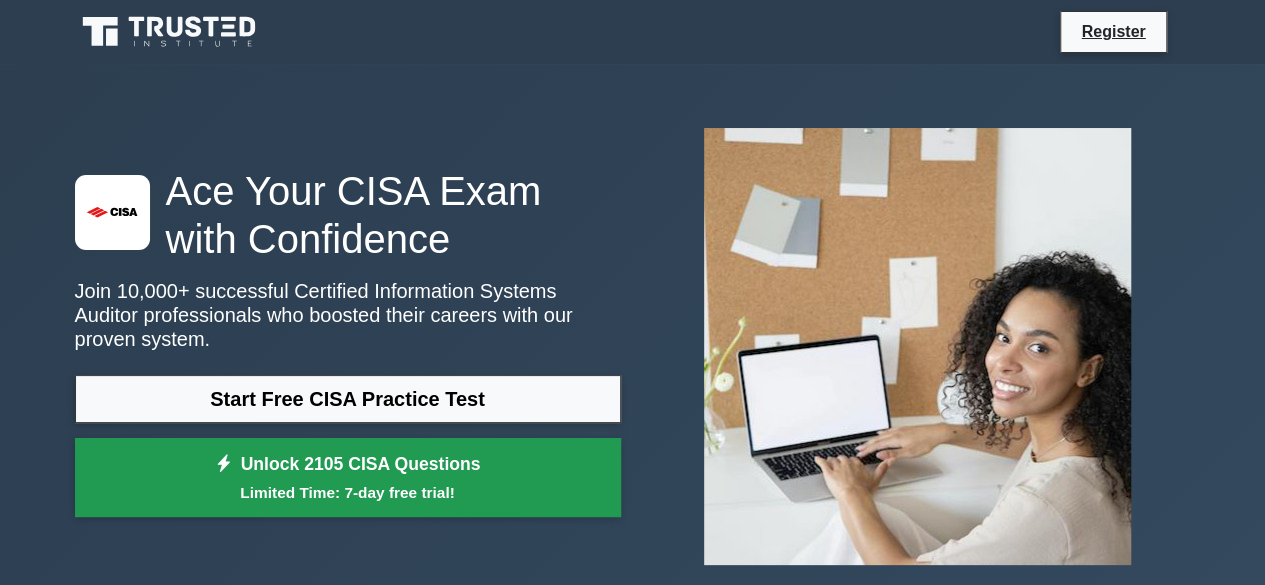 click on "Limited Time: 7-day free trial!" at bounding box center (348, 492) 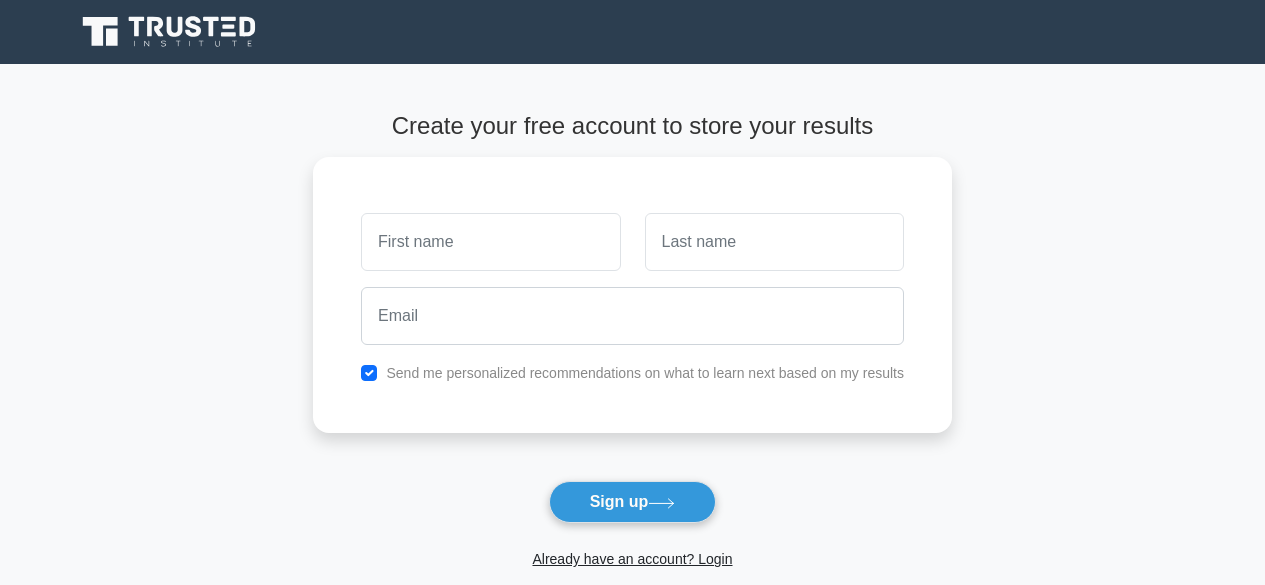scroll, scrollTop: 0, scrollLeft: 0, axis: both 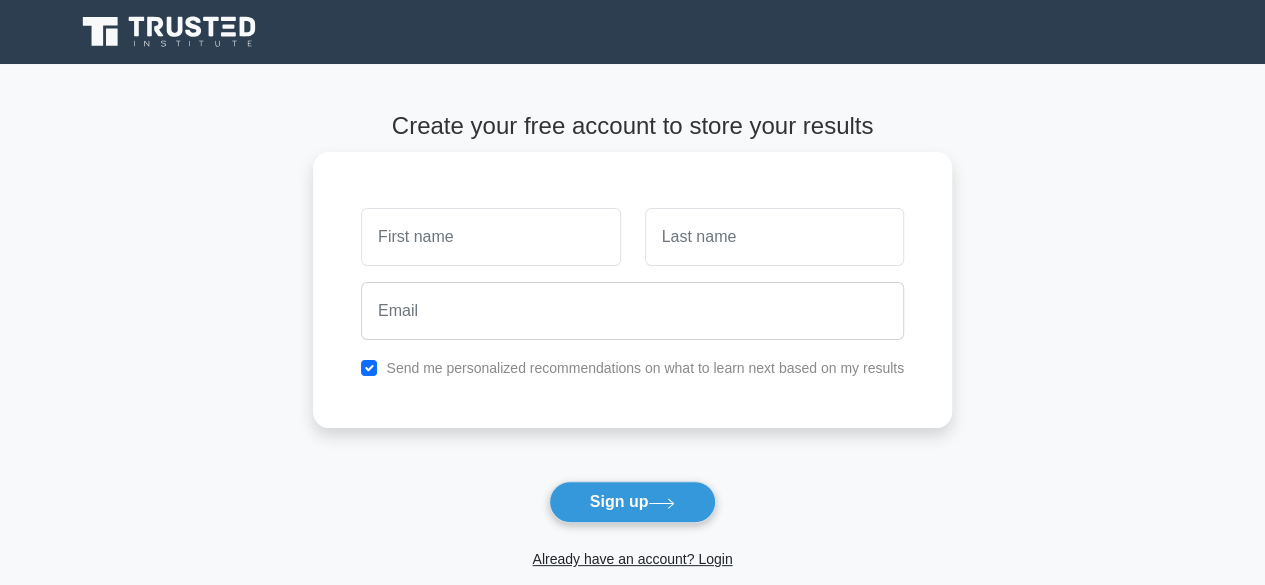 click at bounding box center (490, 237) 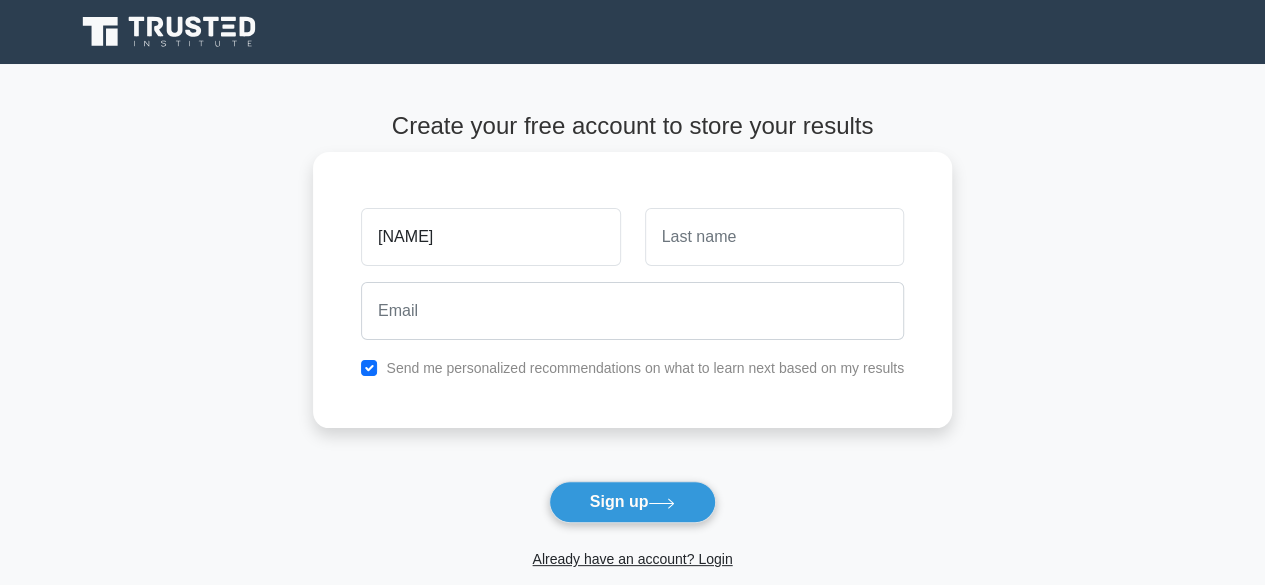 type on "[FIRST]" 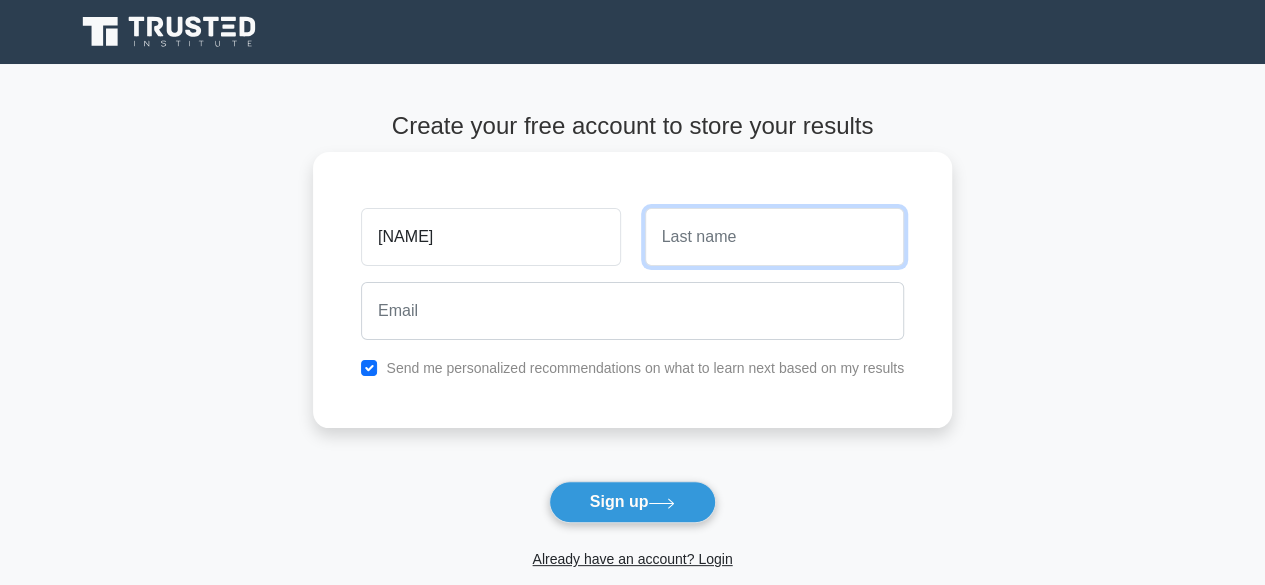 click at bounding box center (774, 237) 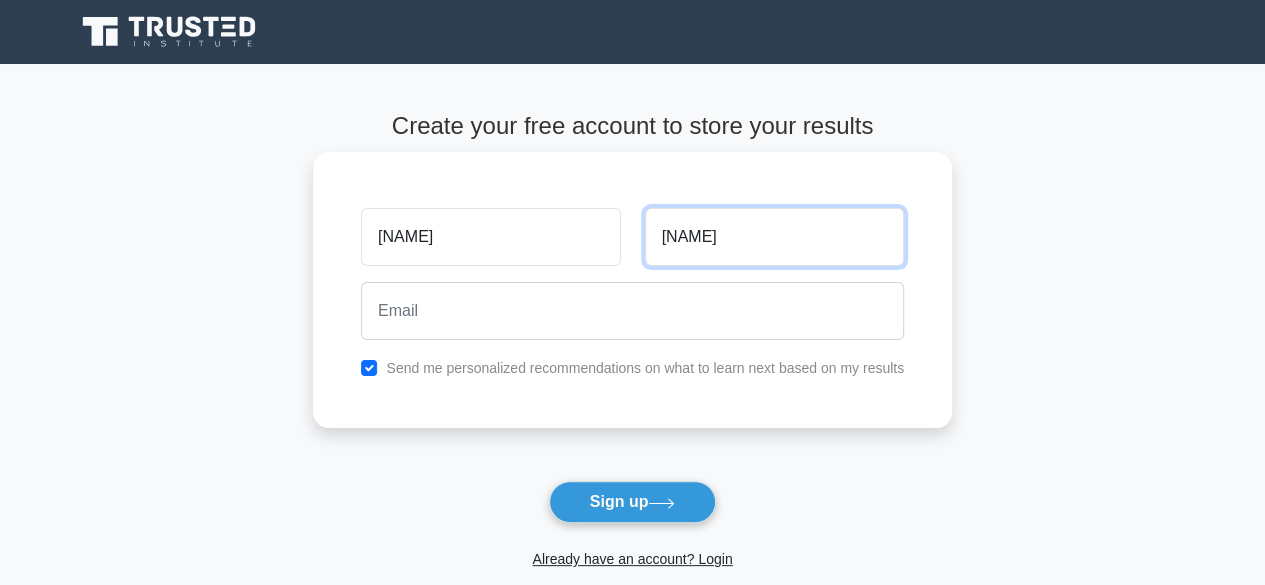 type on "Mungla" 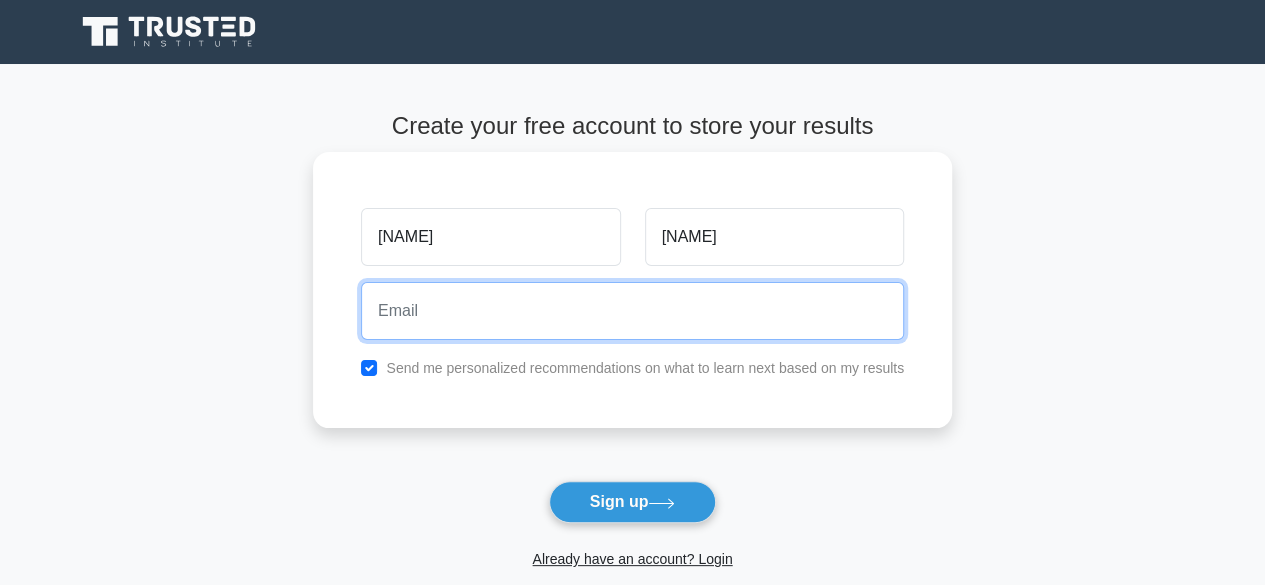 click at bounding box center (632, 311) 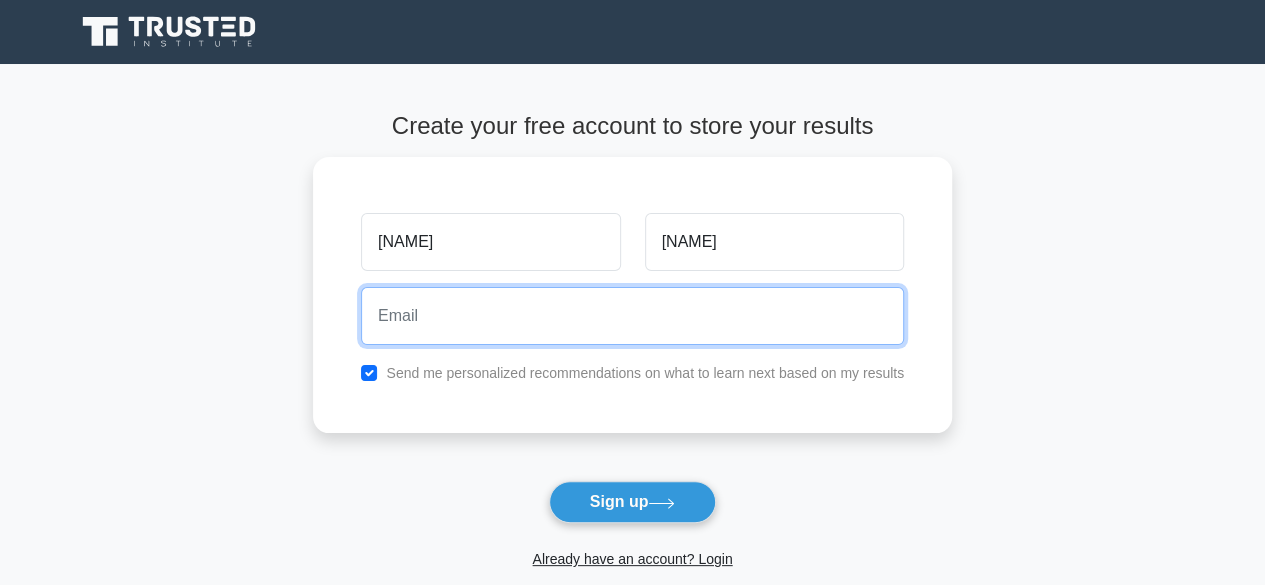 type on "berylmungla55@gmail.com" 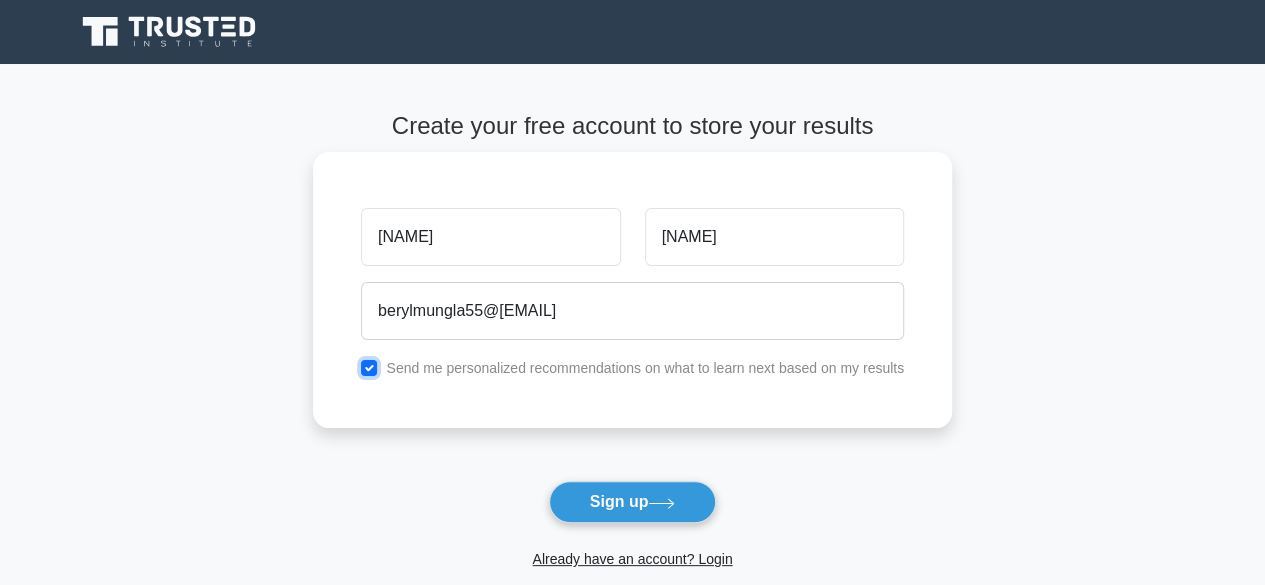 click at bounding box center [369, 368] 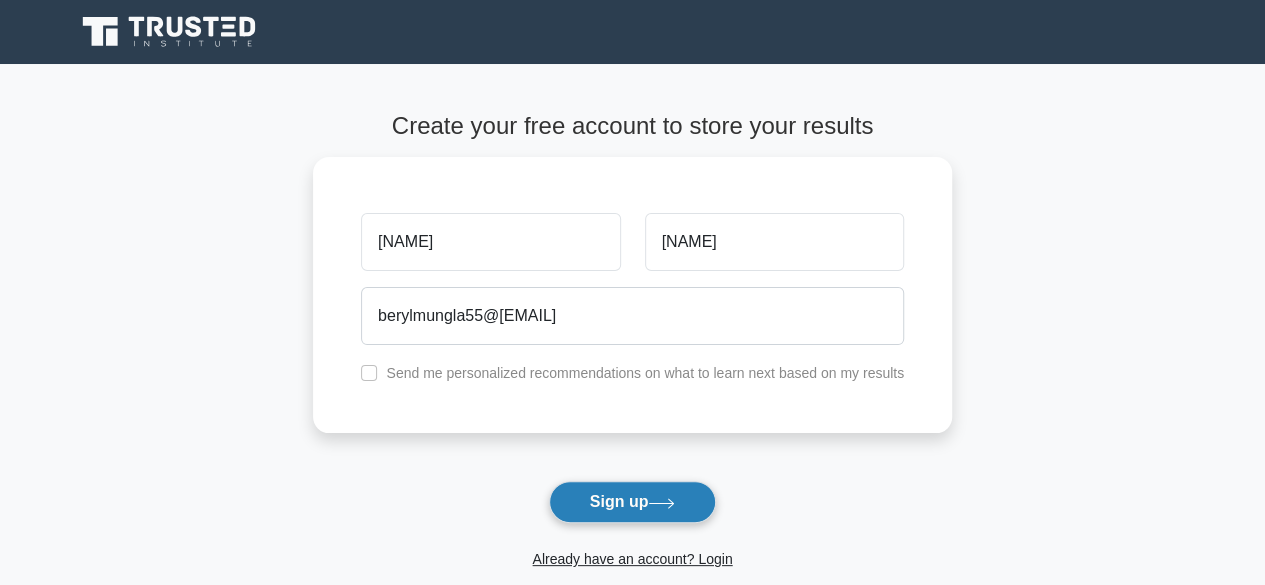 click on "Sign up" at bounding box center (633, 502) 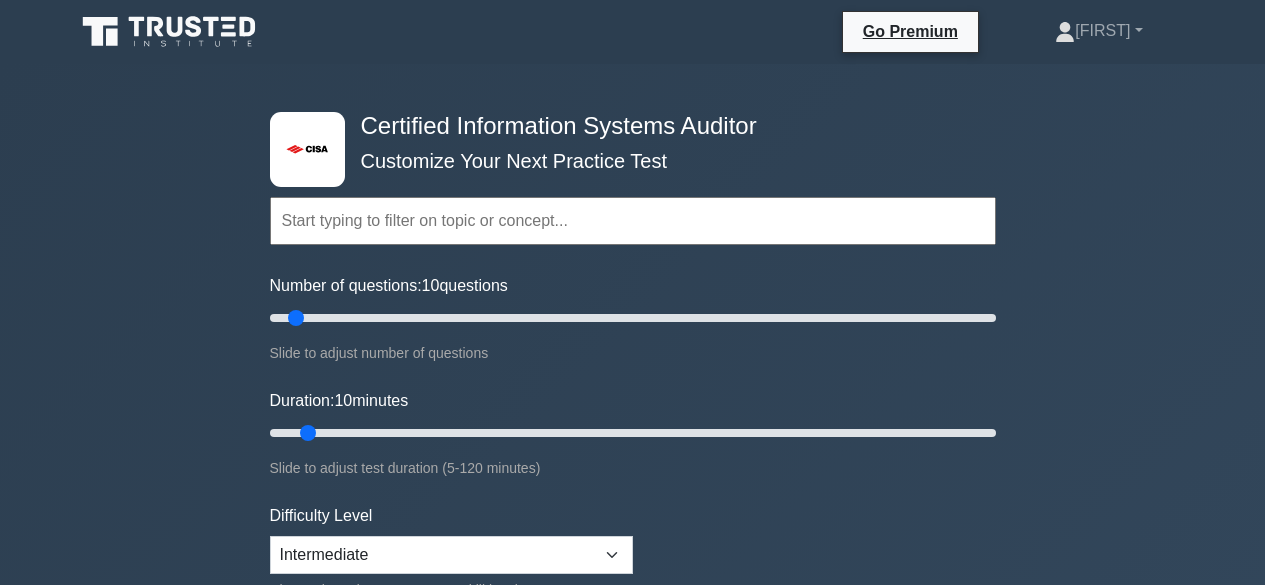 scroll, scrollTop: 0, scrollLeft: 0, axis: both 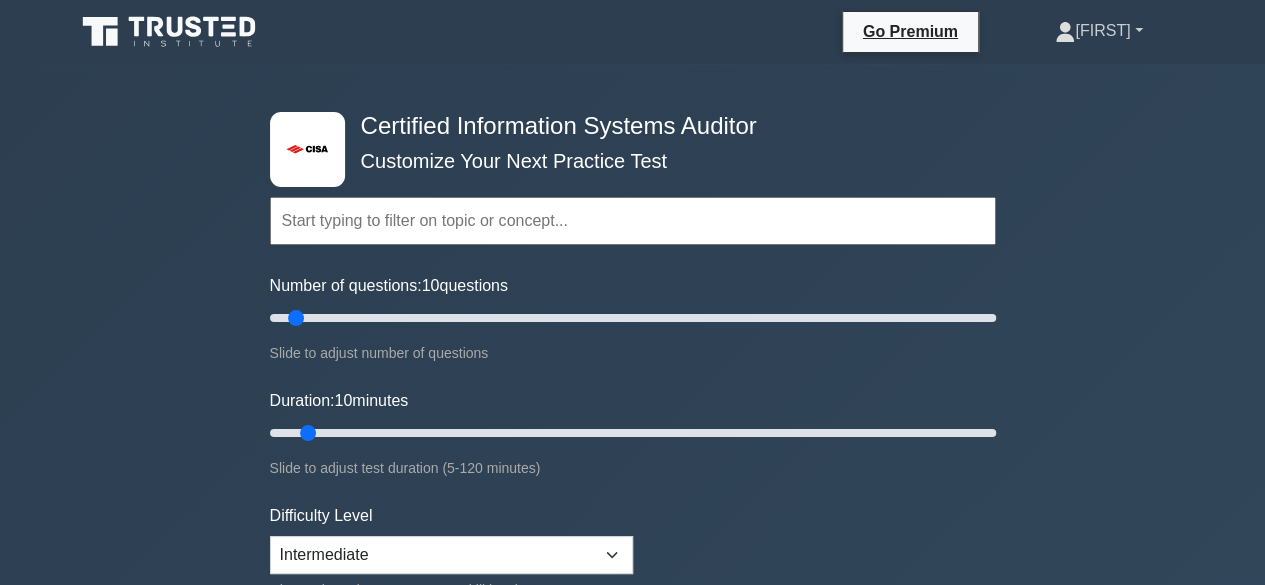 click on "[FIRST]" at bounding box center (1098, 31) 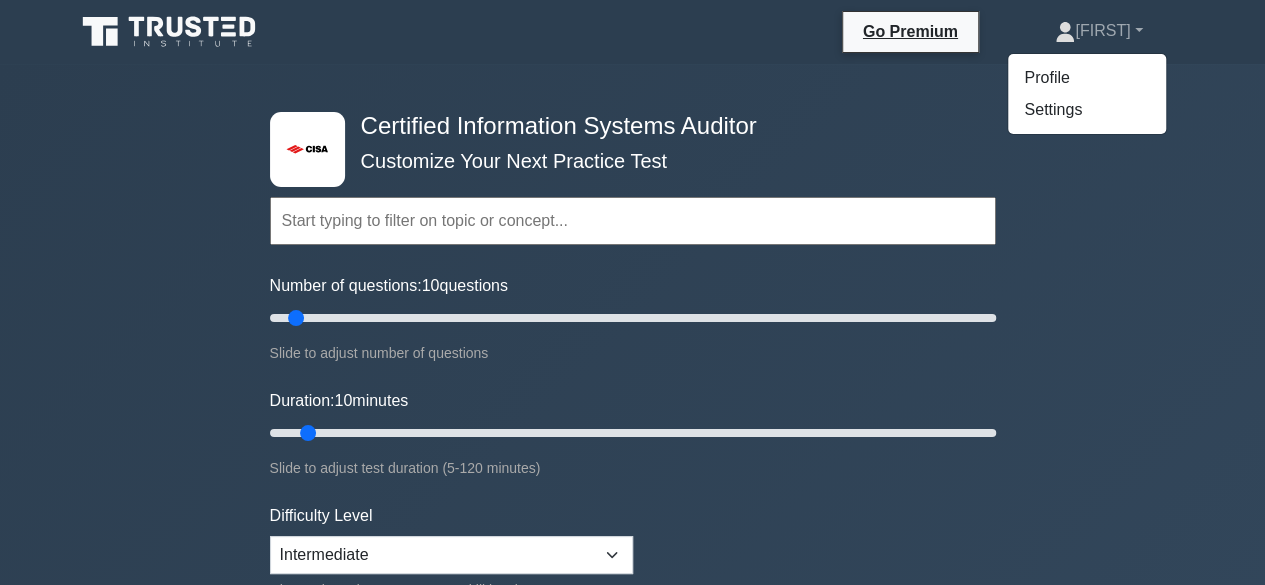 click on "Go Premium
Beryl
Profile" at bounding box center [633, 32] 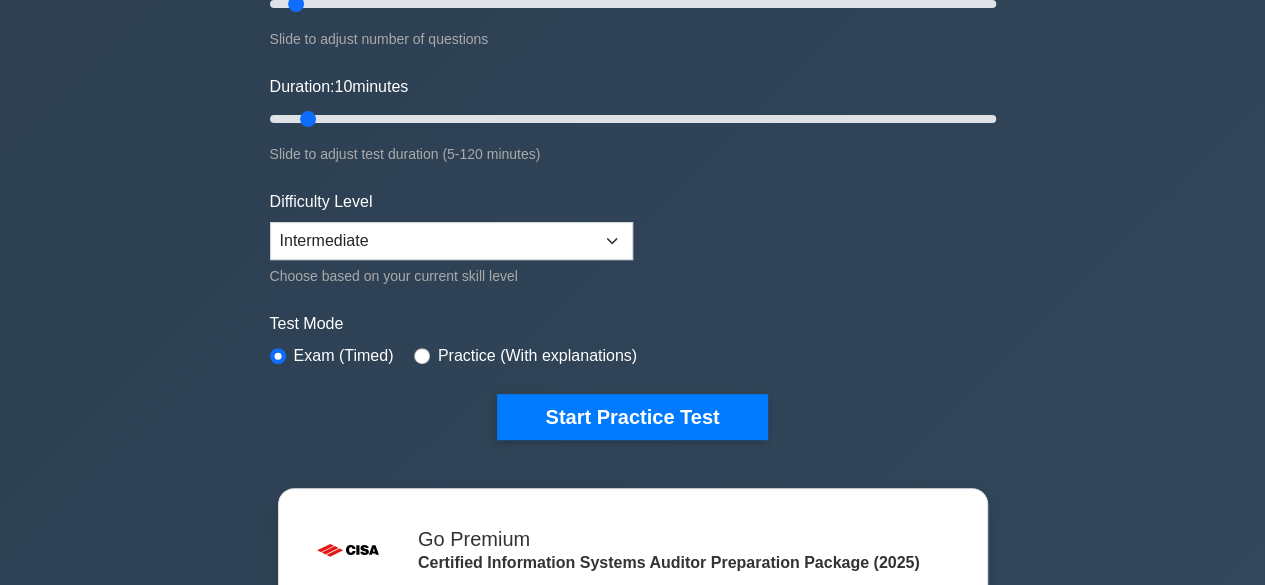 scroll, scrollTop: 400, scrollLeft: 0, axis: vertical 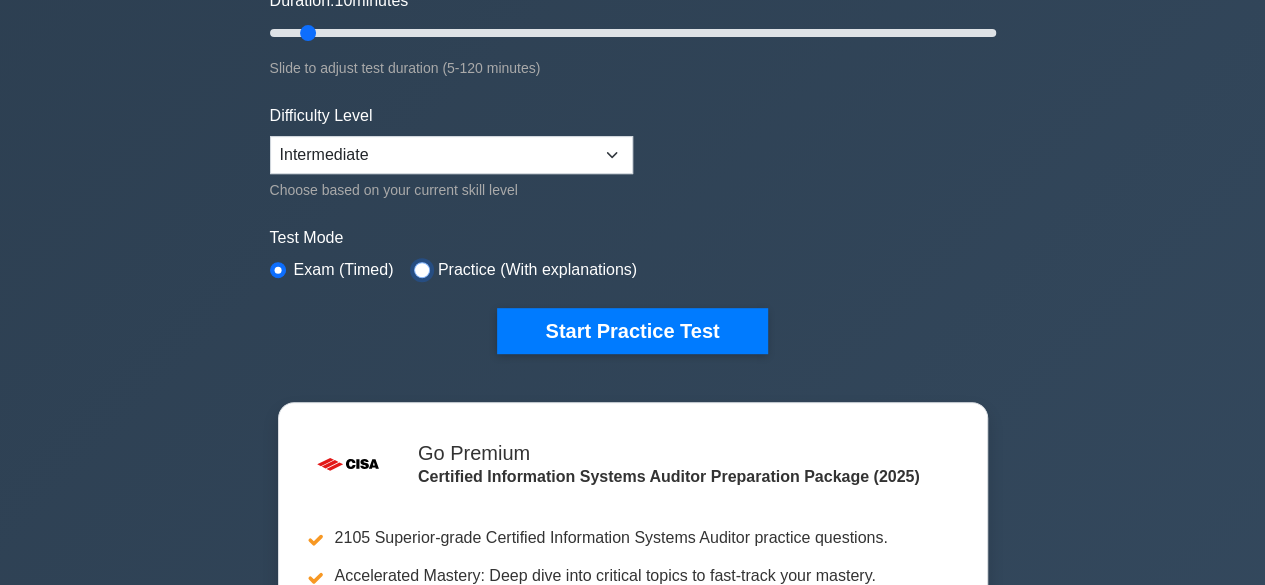 click at bounding box center (422, 270) 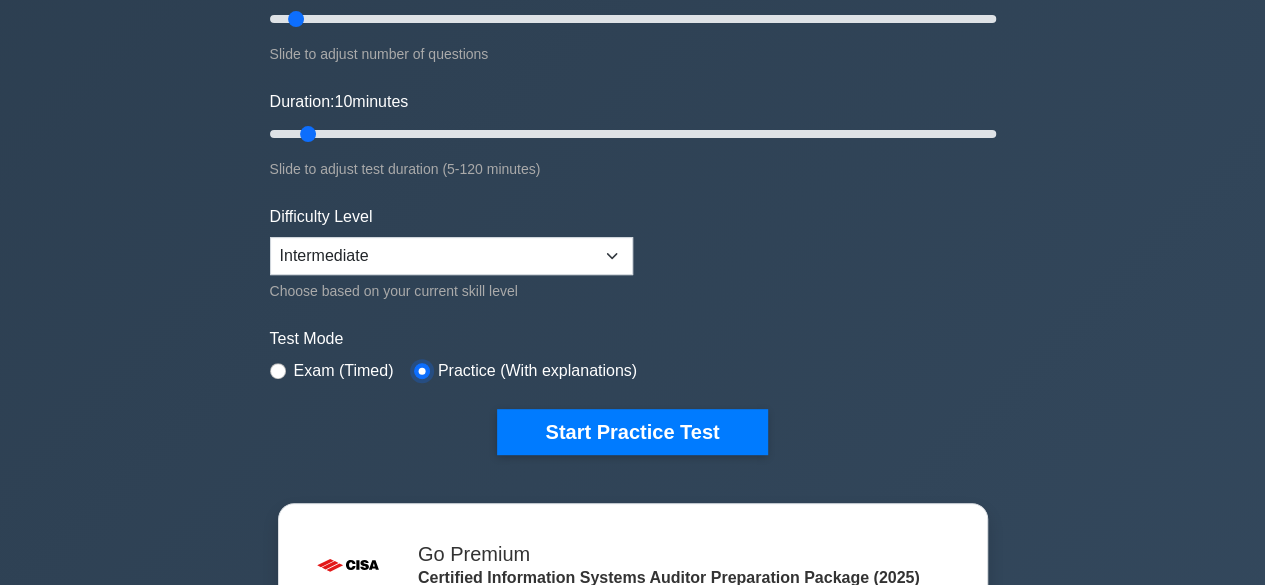 scroll, scrollTop: 300, scrollLeft: 0, axis: vertical 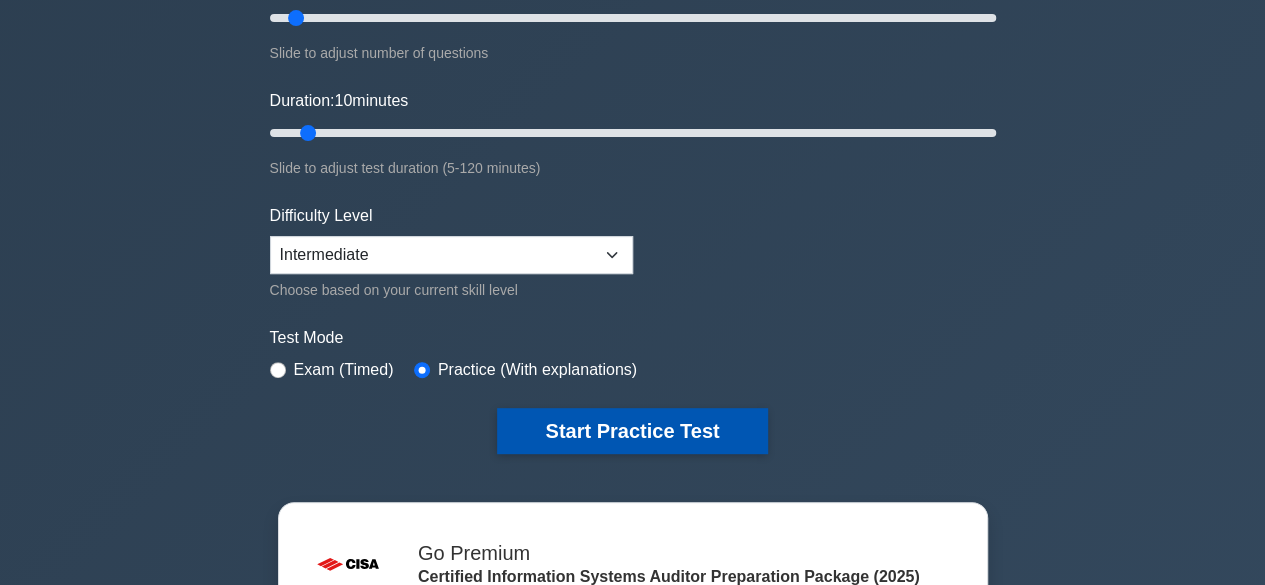 click on "Start Practice Test" at bounding box center (632, 431) 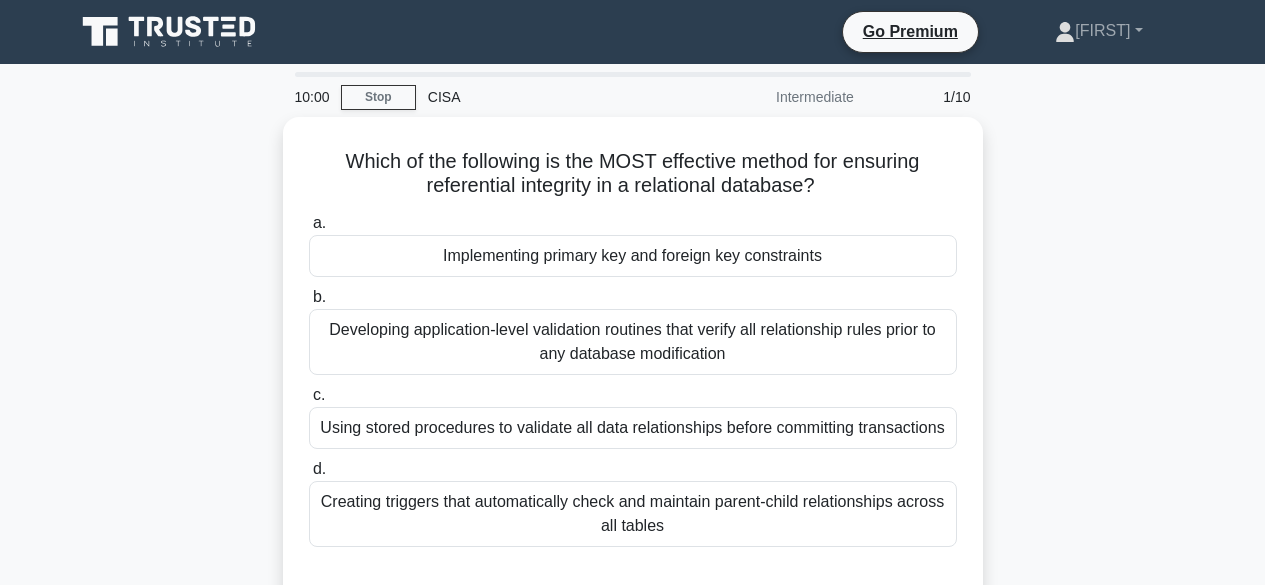 scroll, scrollTop: 0, scrollLeft: 0, axis: both 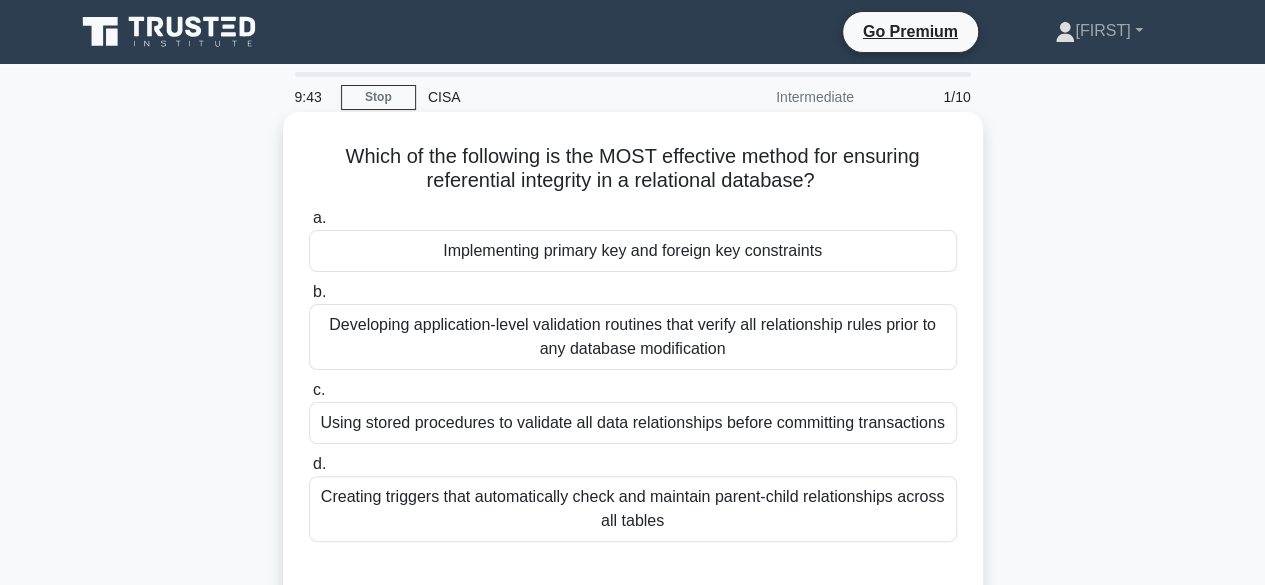 click on "Implementing primary key and foreign key constraints" at bounding box center (633, 251) 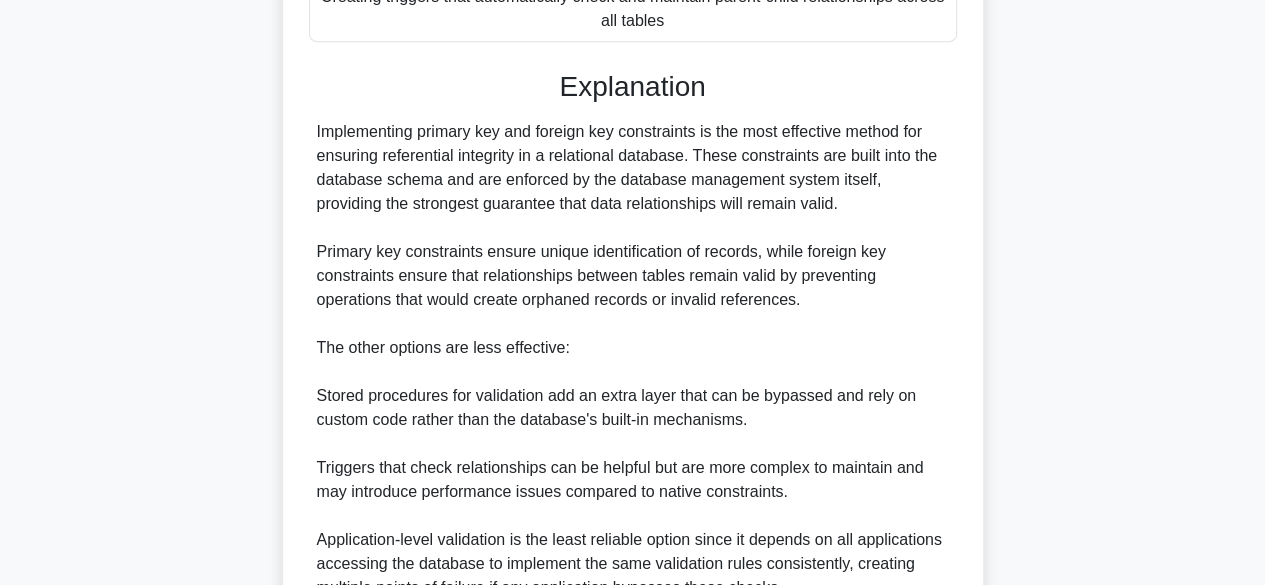 scroll, scrollTop: 693, scrollLeft: 0, axis: vertical 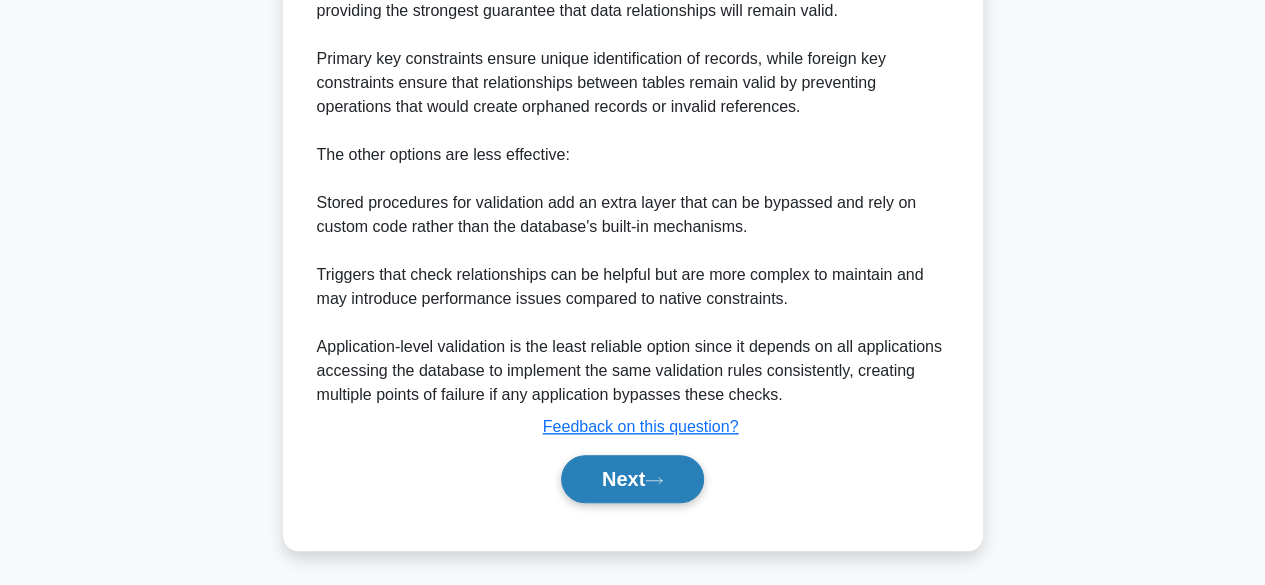 click on "Next" at bounding box center [632, 479] 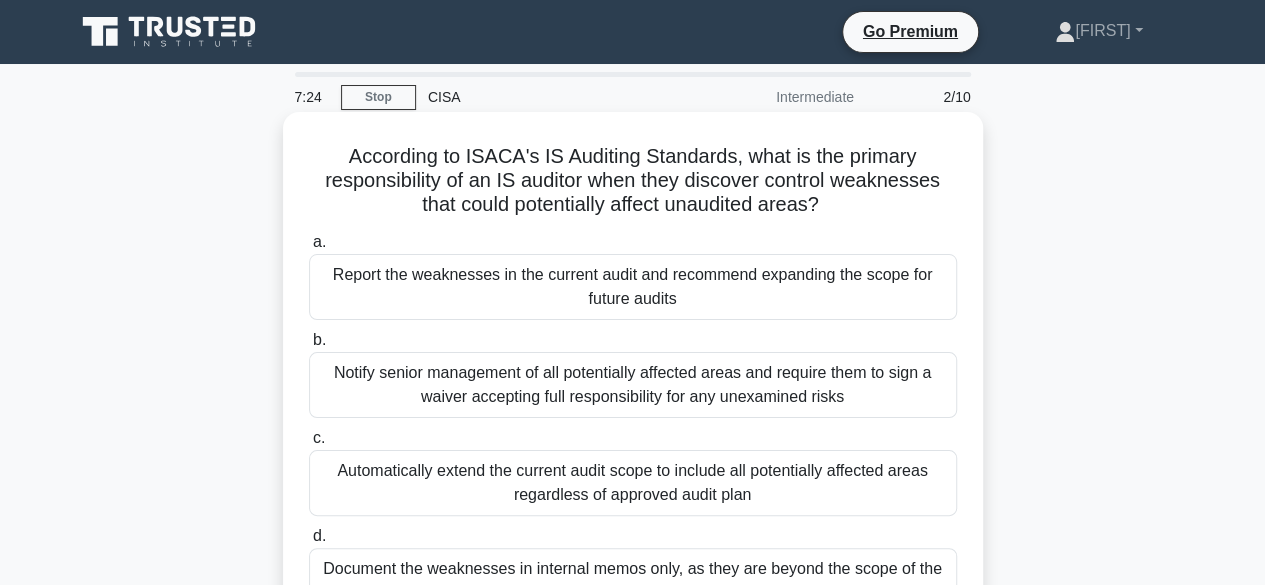 scroll, scrollTop: 100, scrollLeft: 0, axis: vertical 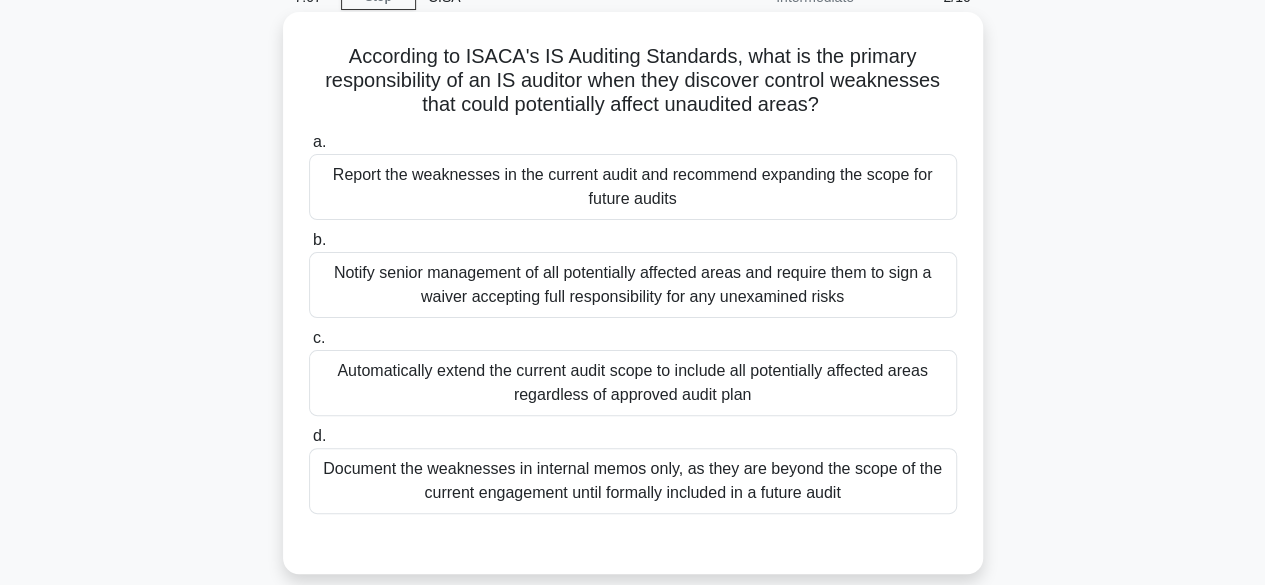 click on "Automatically extend the current audit scope to include all potentially affected areas regardless of approved audit plan" at bounding box center [633, 383] 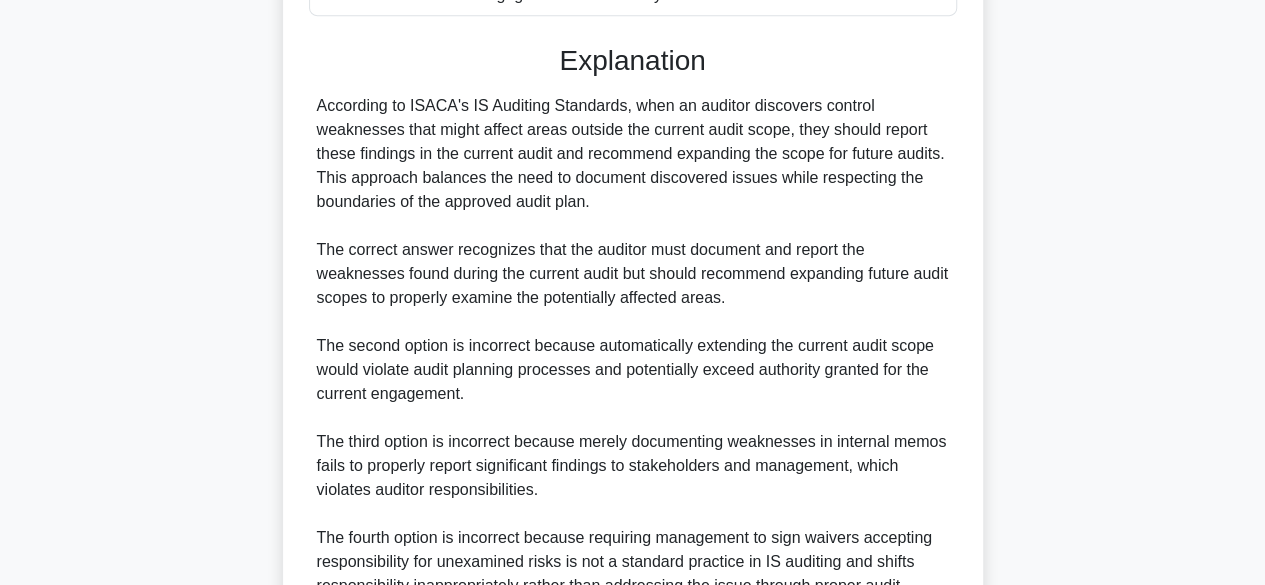 scroll, scrollTop: 816, scrollLeft: 0, axis: vertical 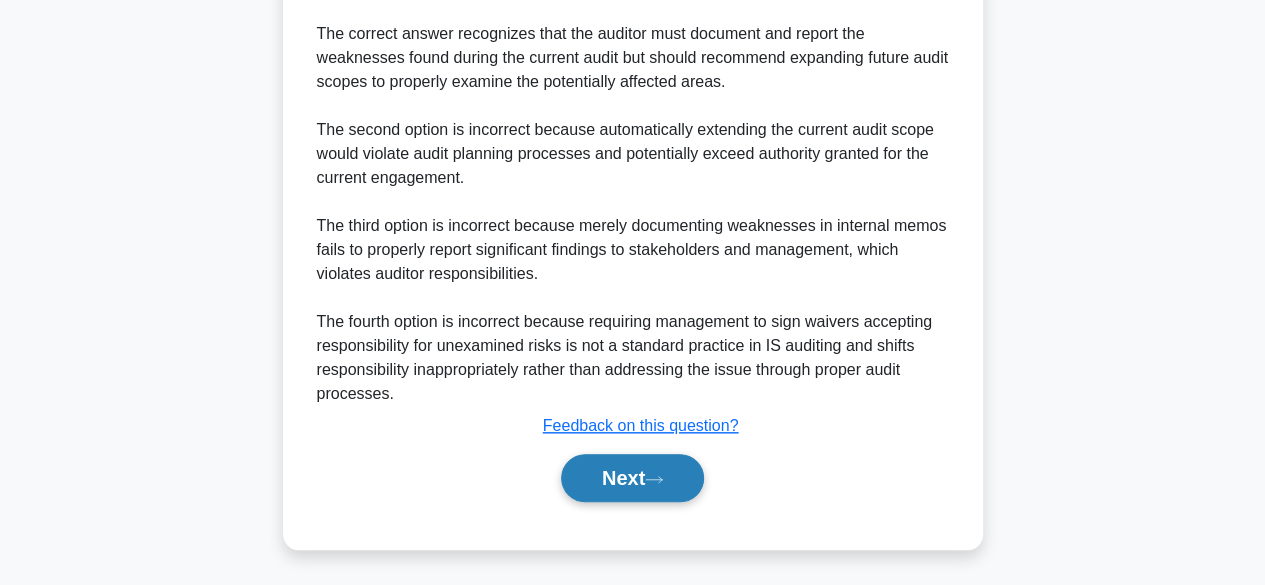 click on "Next" at bounding box center [632, 478] 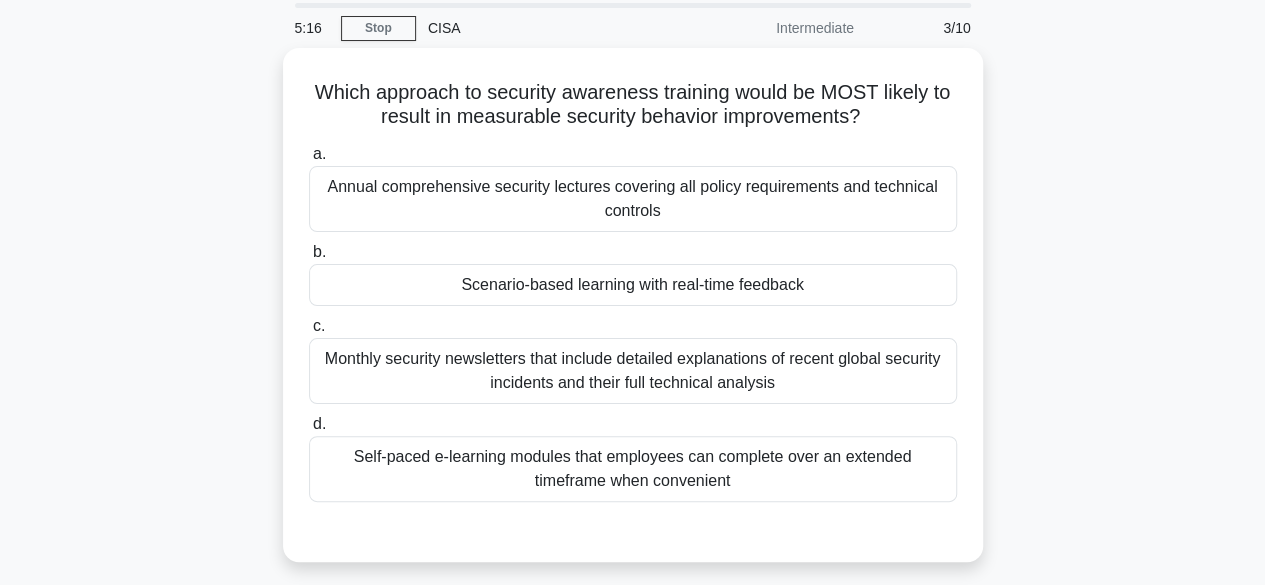 scroll, scrollTop: 100, scrollLeft: 0, axis: vertical 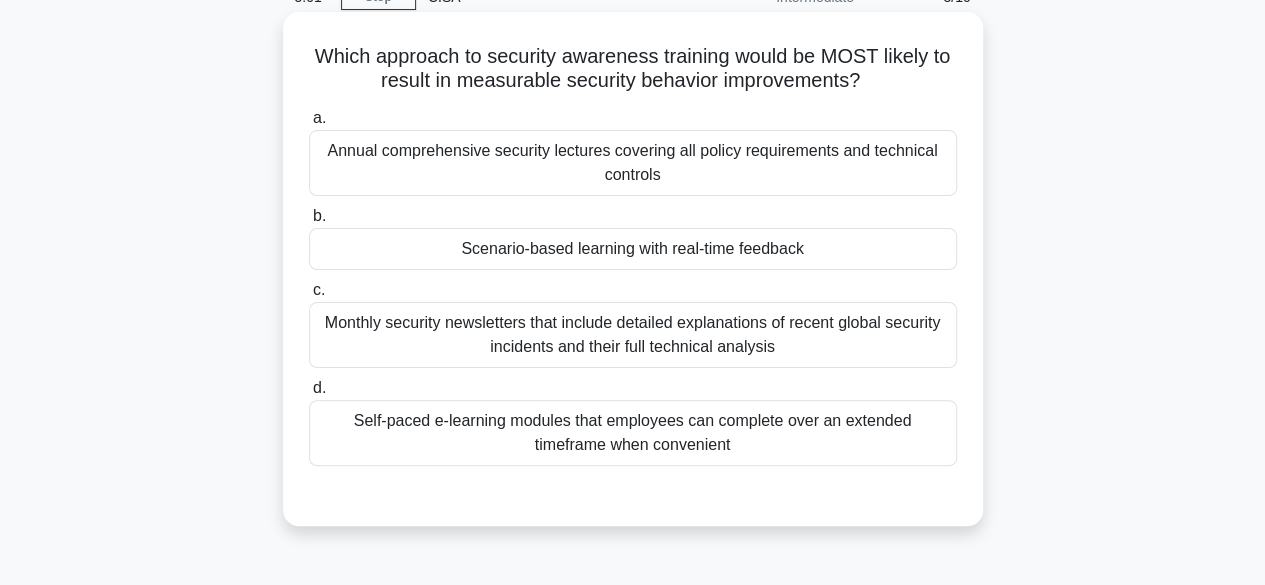 click on "Monthly security newsletters that include detailed explanations of recent global security incidents and their full technical analysis" at bounding box center [633, 335] 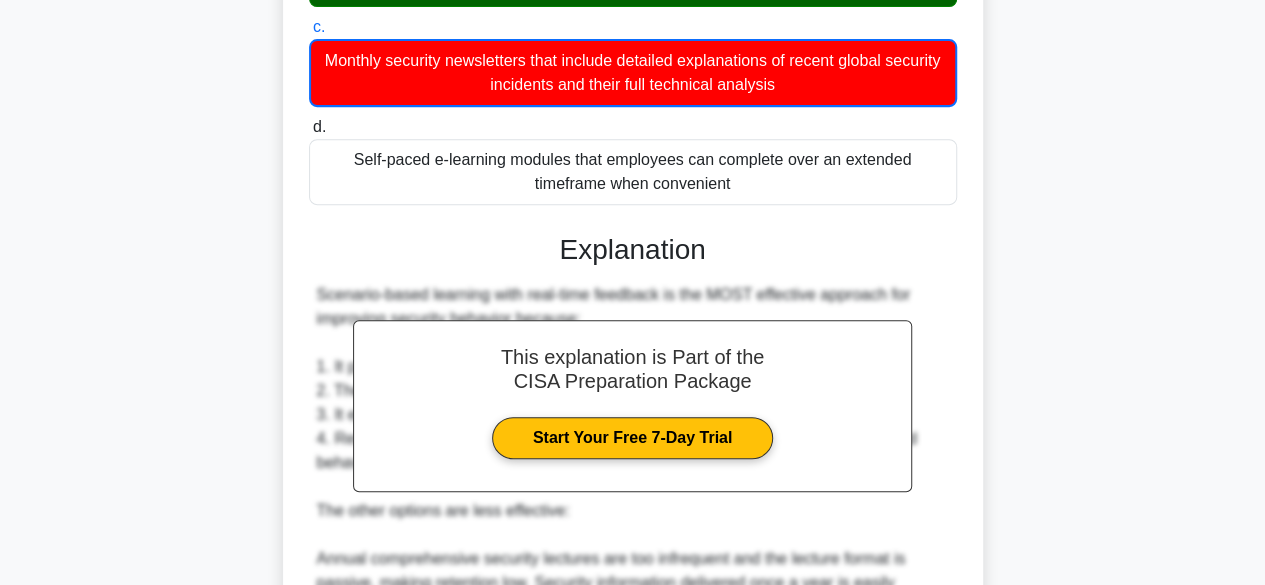 scroll, scrollTop: 0, scrollLeft: 0, axis: both 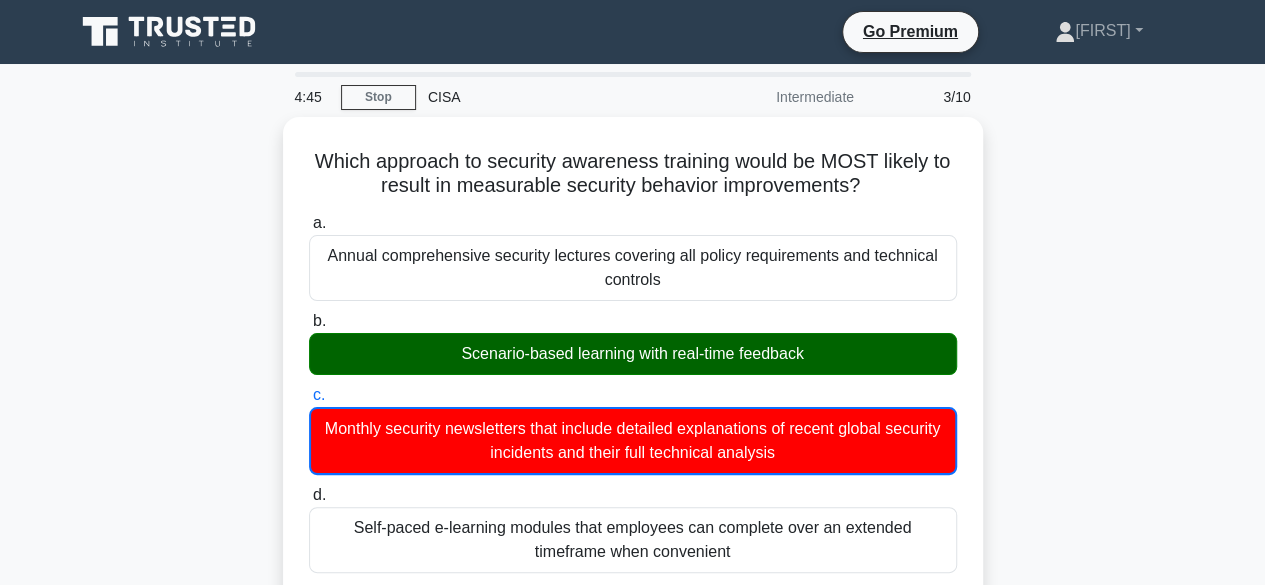 click 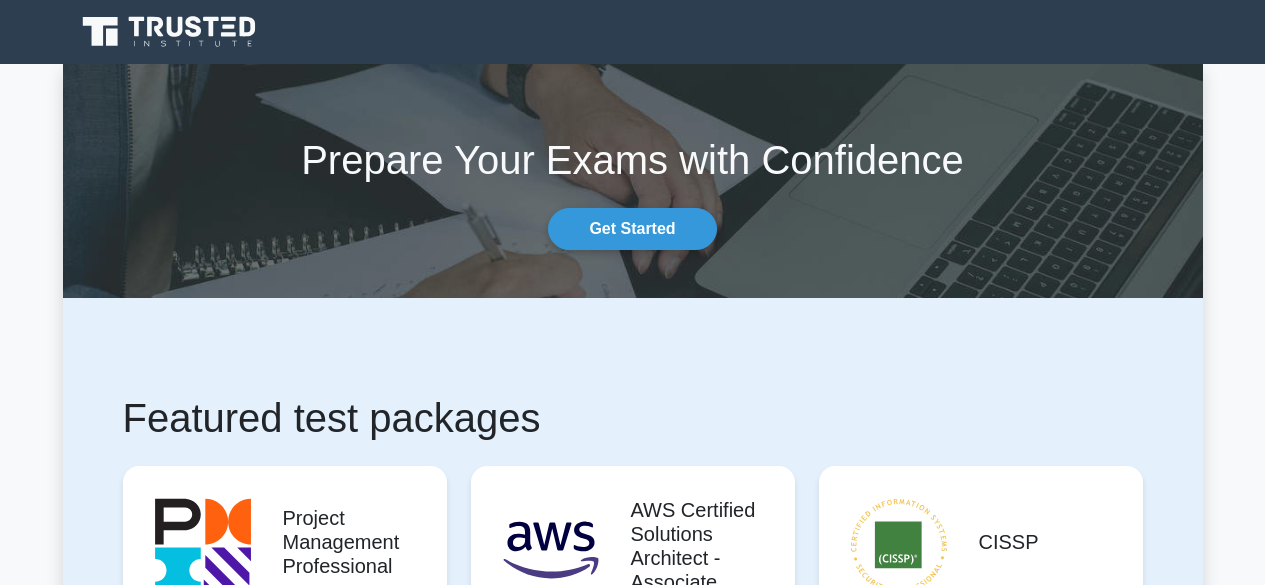 scroll, scrollTop: 0, scrollLeft: 0, axis: both 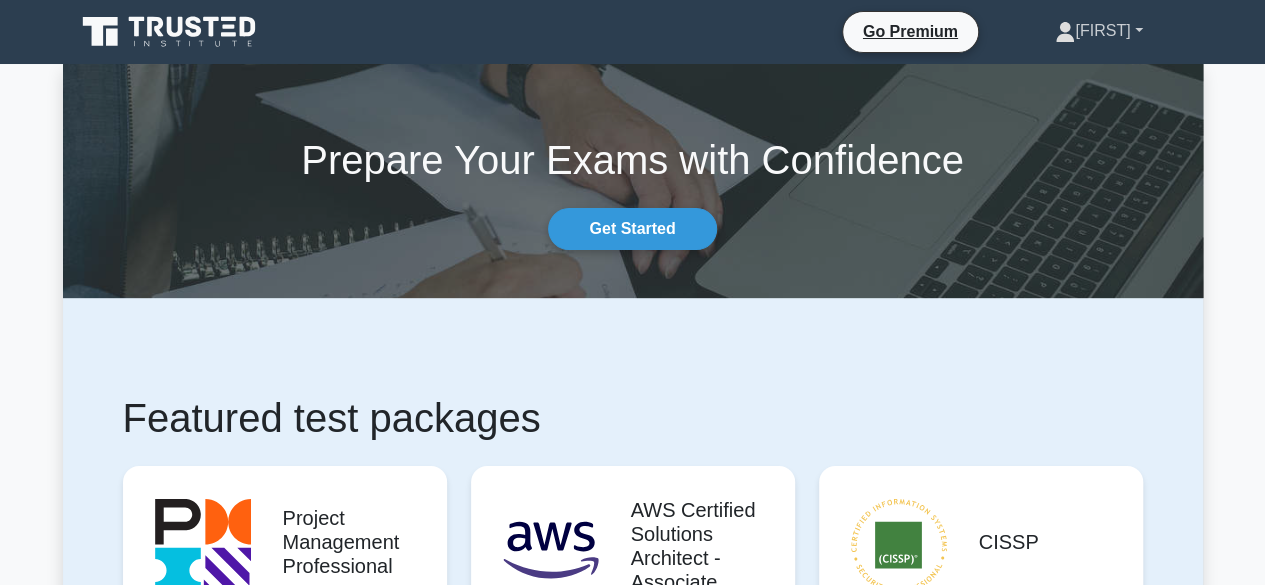 click on "[FIRST]" at bounding box center (1098, 31) 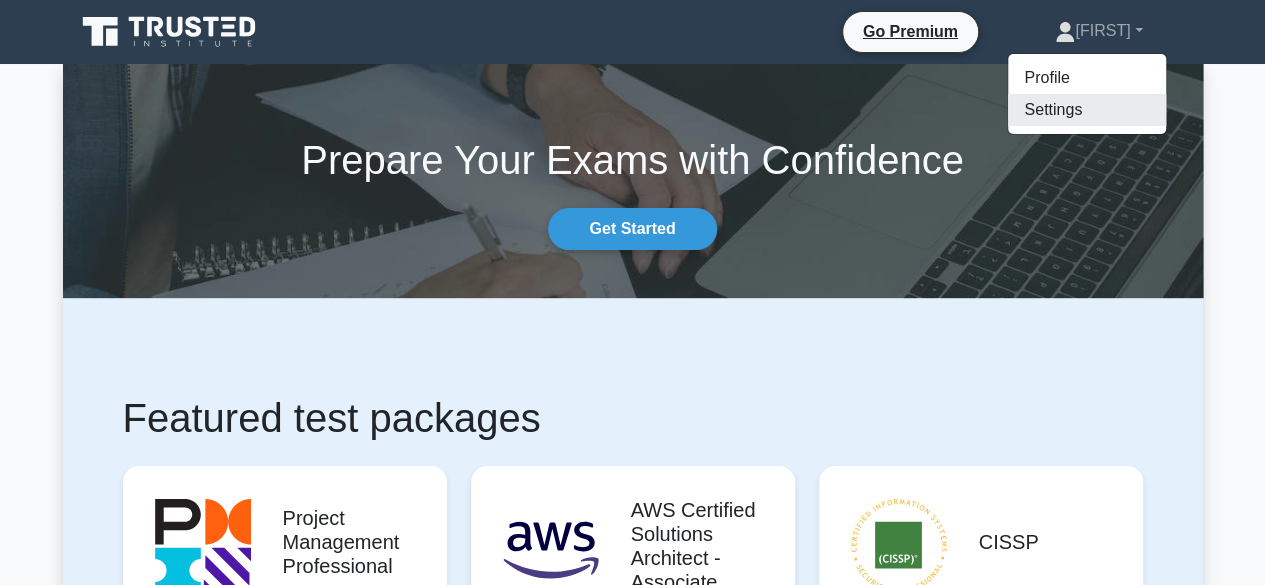 click on "Settings" at bounding box center (1087, 110) 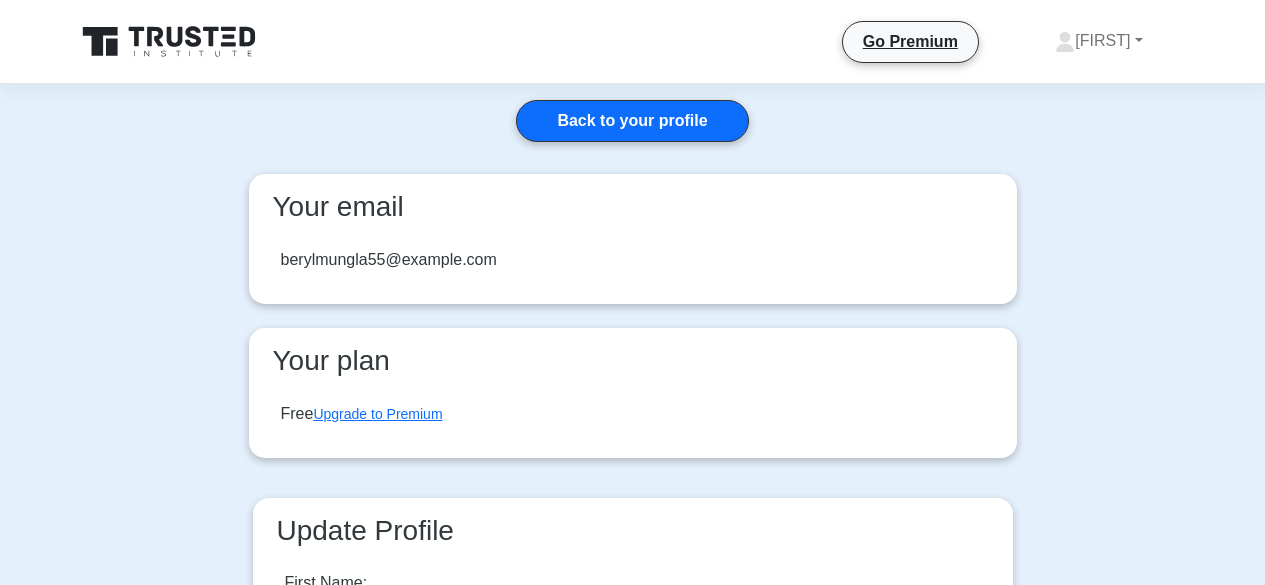 scroll, scrollTop: 0, scrollLeft: 0, axis: both 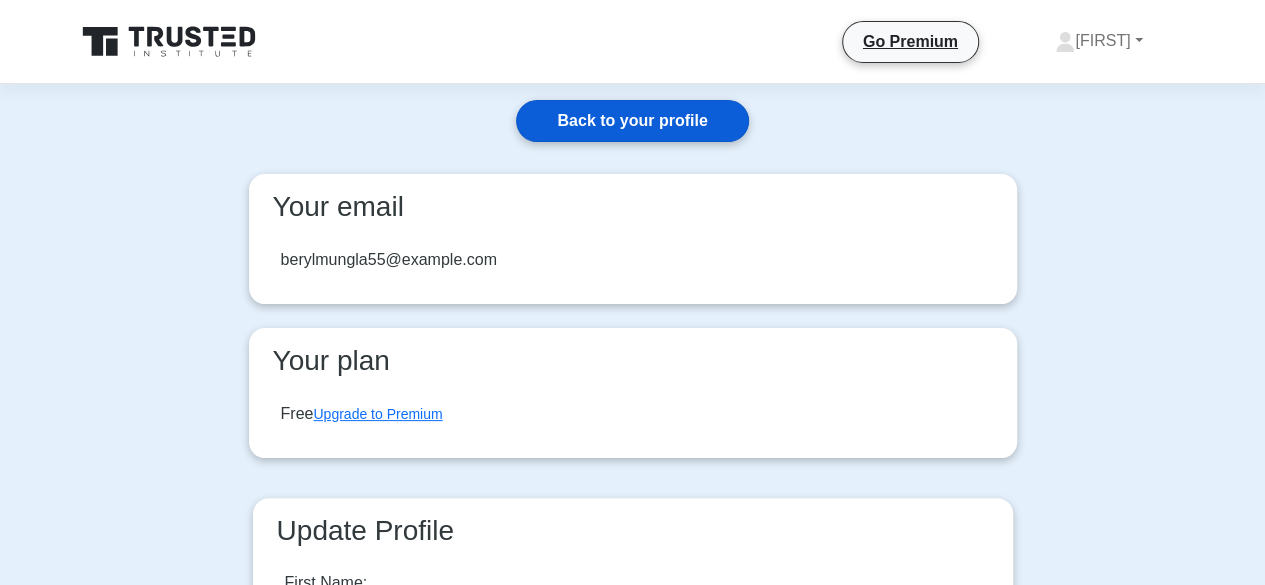 click on "Back to your profile" at bounding box center [632, 121] 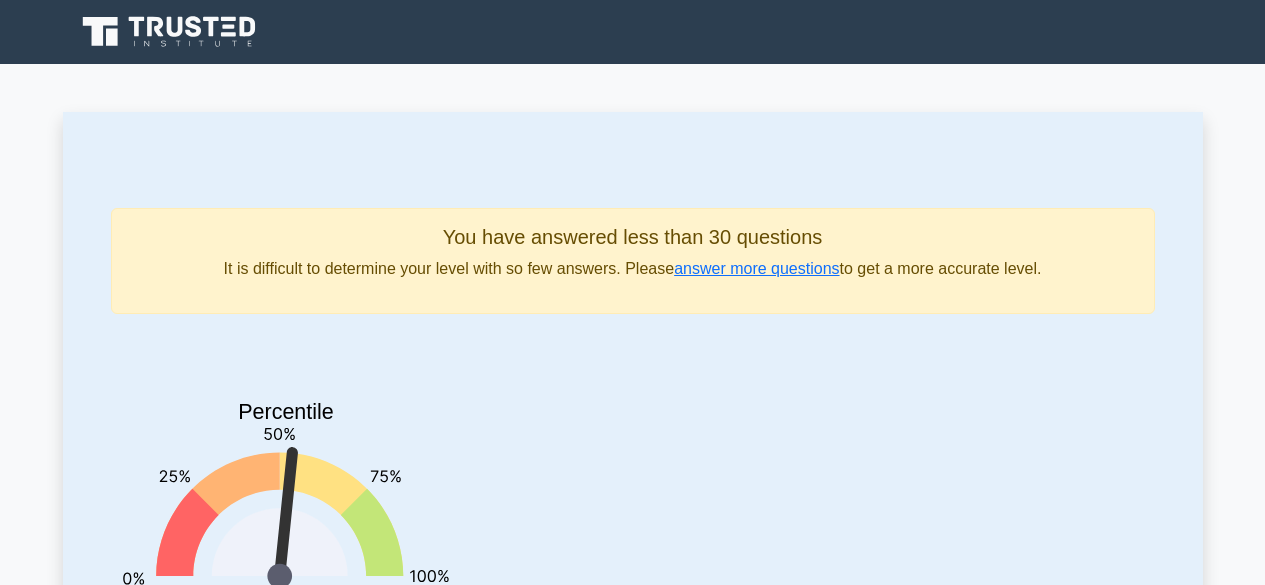 scroll, scrollTop: 0, scrollLeft: 0, axis: both 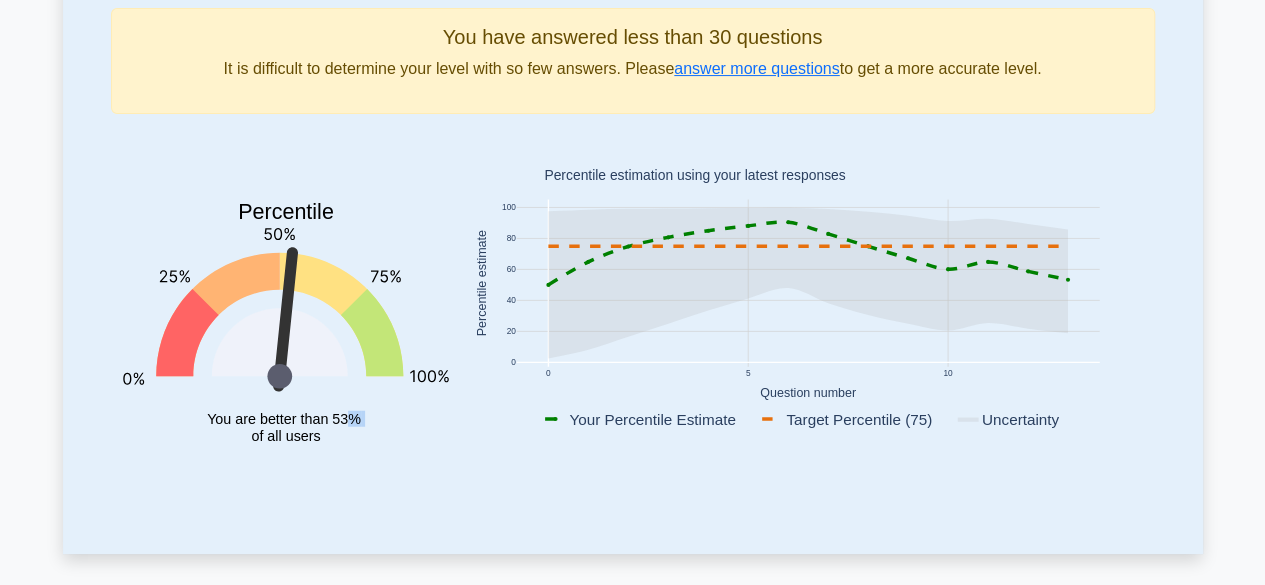 drag, startPoint x: 249, startPoint y: 440, endPoint x: 344, endPoint y: 443, distance: 95.047356 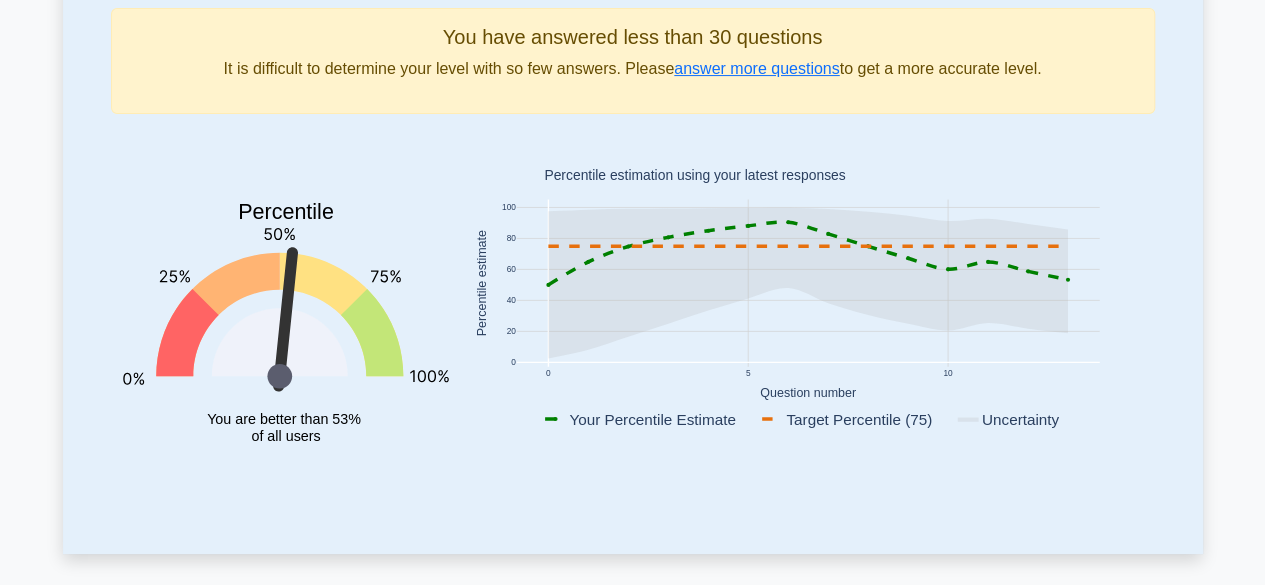 click on "Percentile
You are better than 53%
of all  users" 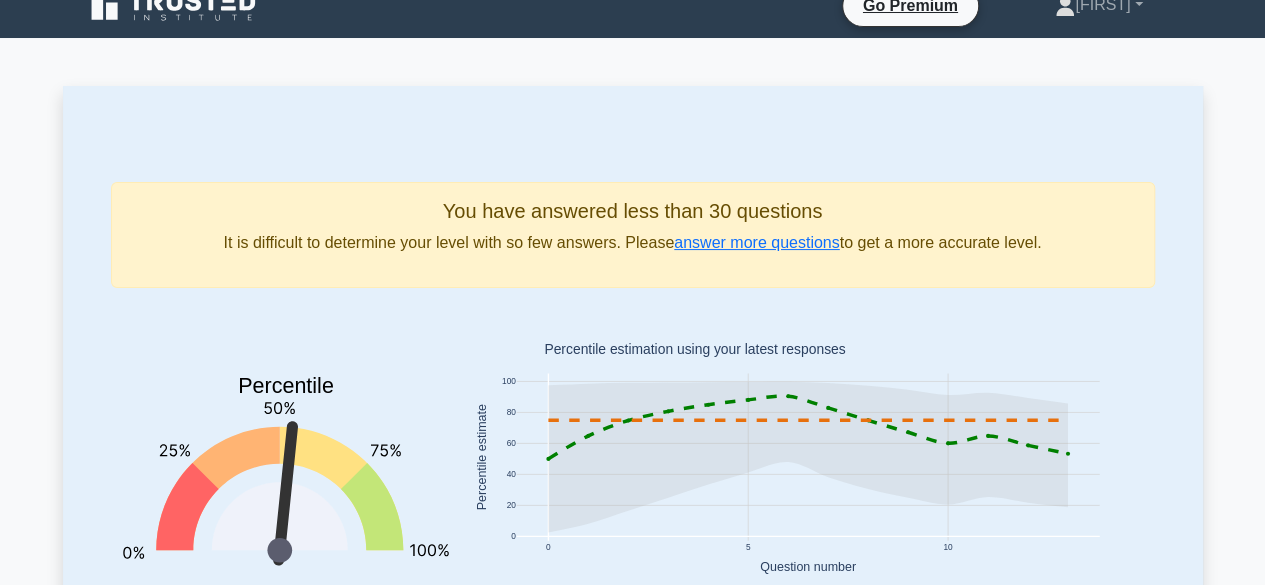 scroll, scrollTop: 0, scrollLeft: 0, axis: both 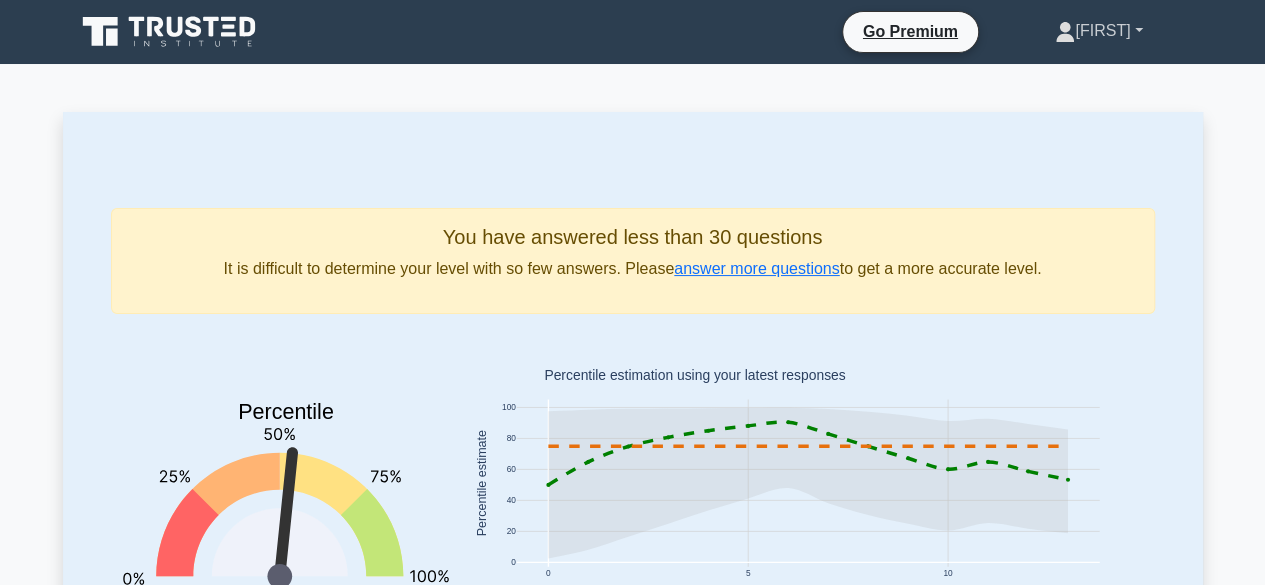 click on "[LAST]" at bounding box center (1098, 31) 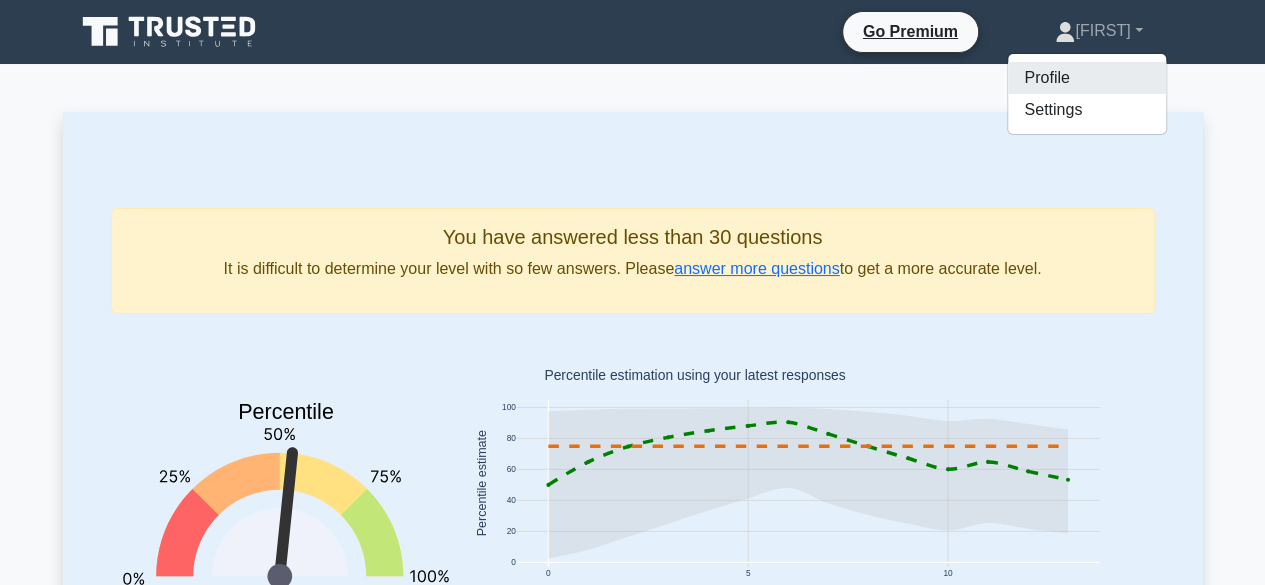 click on "Profile" at bounding box center (1087, 78) 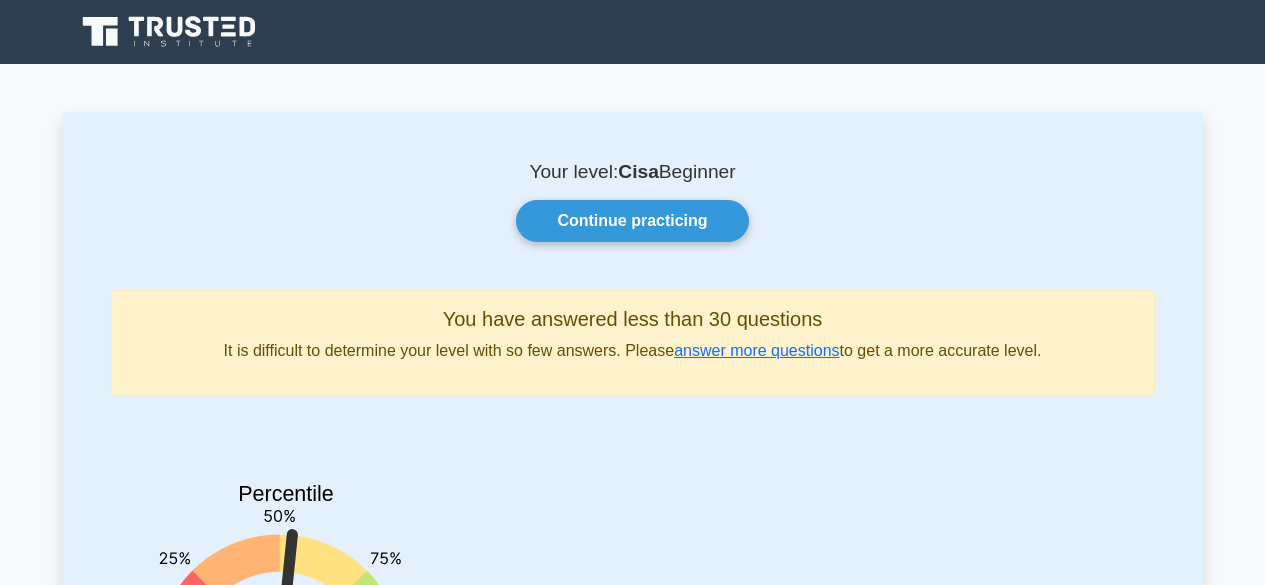 scroll, scrollTop: 0, scrollLeft: 0, axis: both 